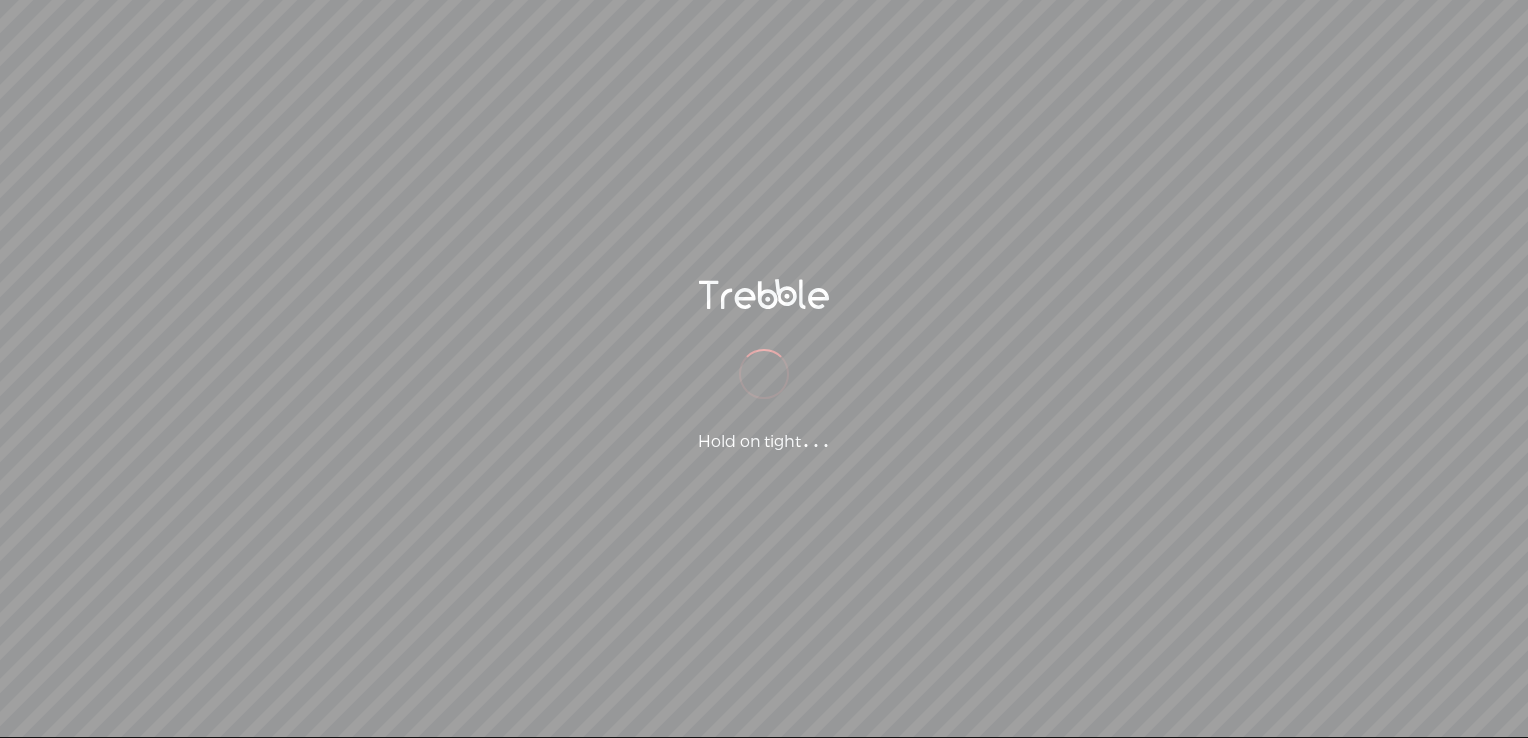scroll, scrollTop: 0, scrollLeft: 0, axis: both 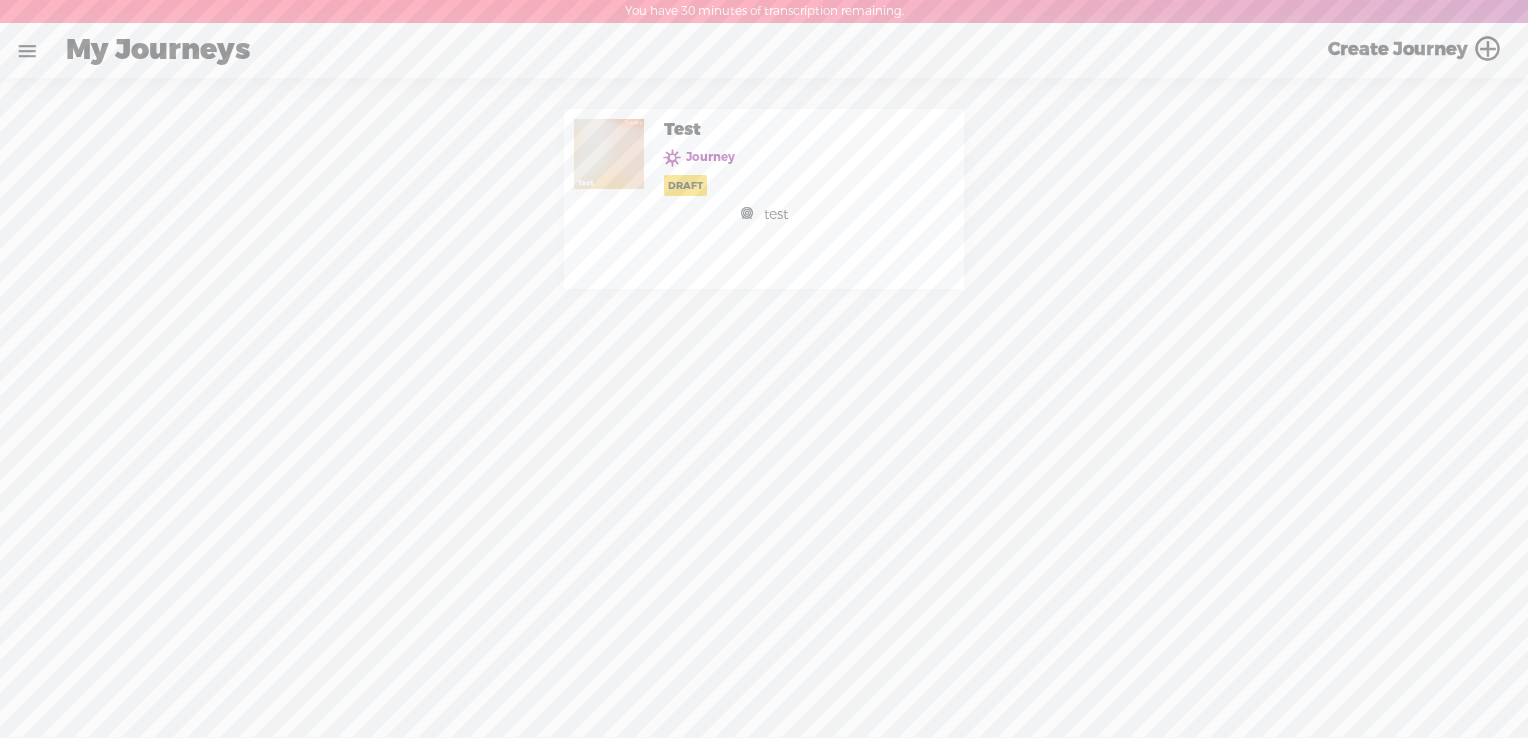 click at bounding box center [27, 51] 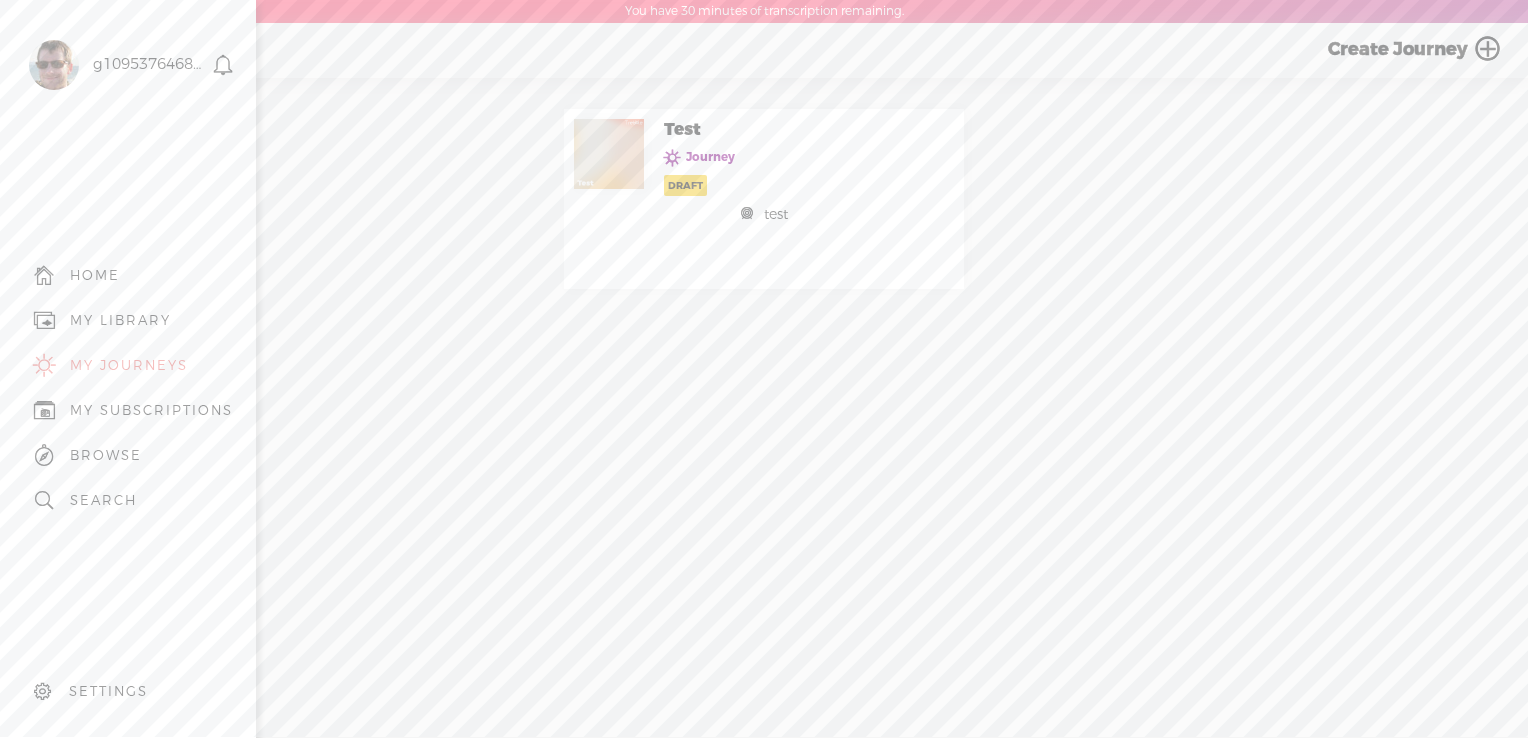 click on "MY SUBSCRIPTIONS" at bounding box center (128, 410) 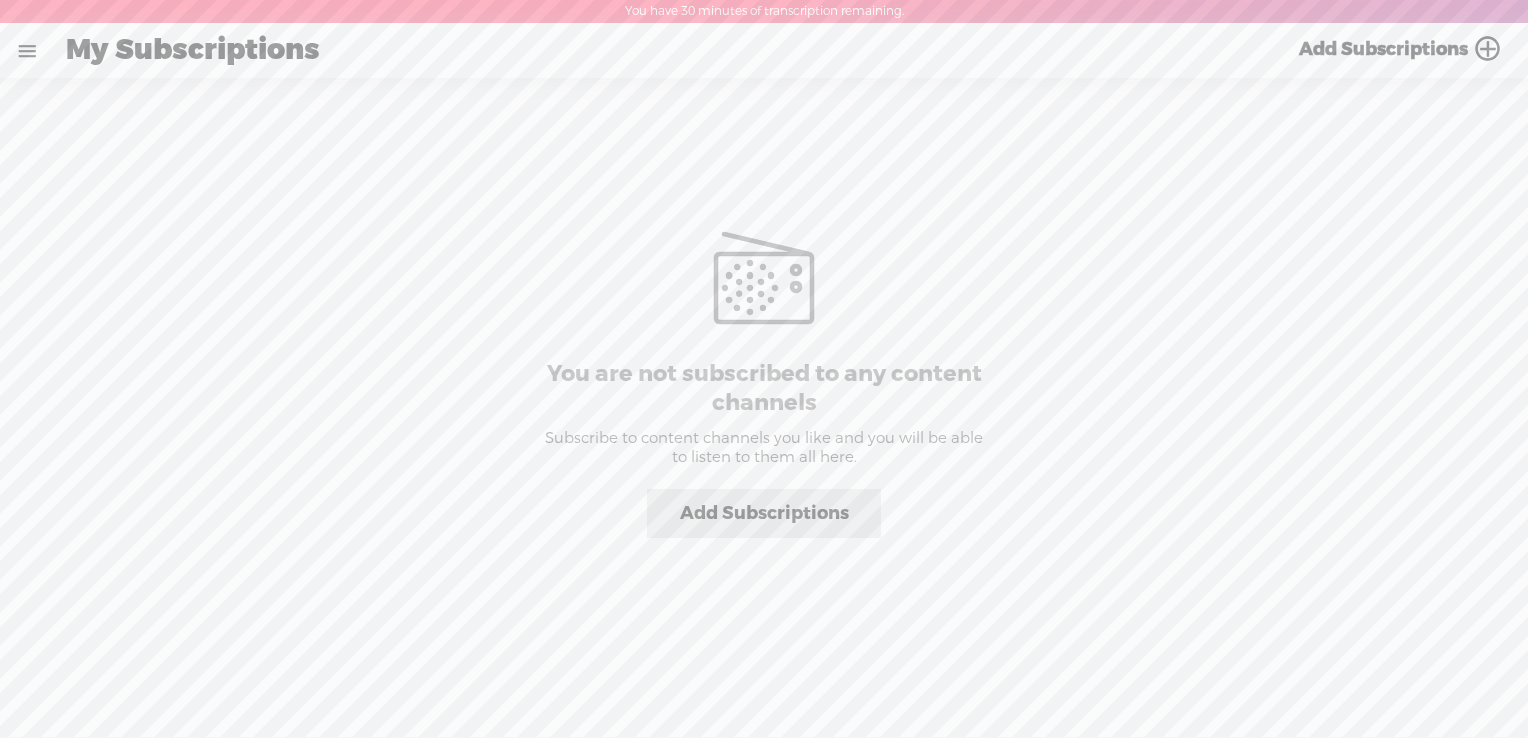 click on "Add Subscriptions" at bounding box center [764, 513] 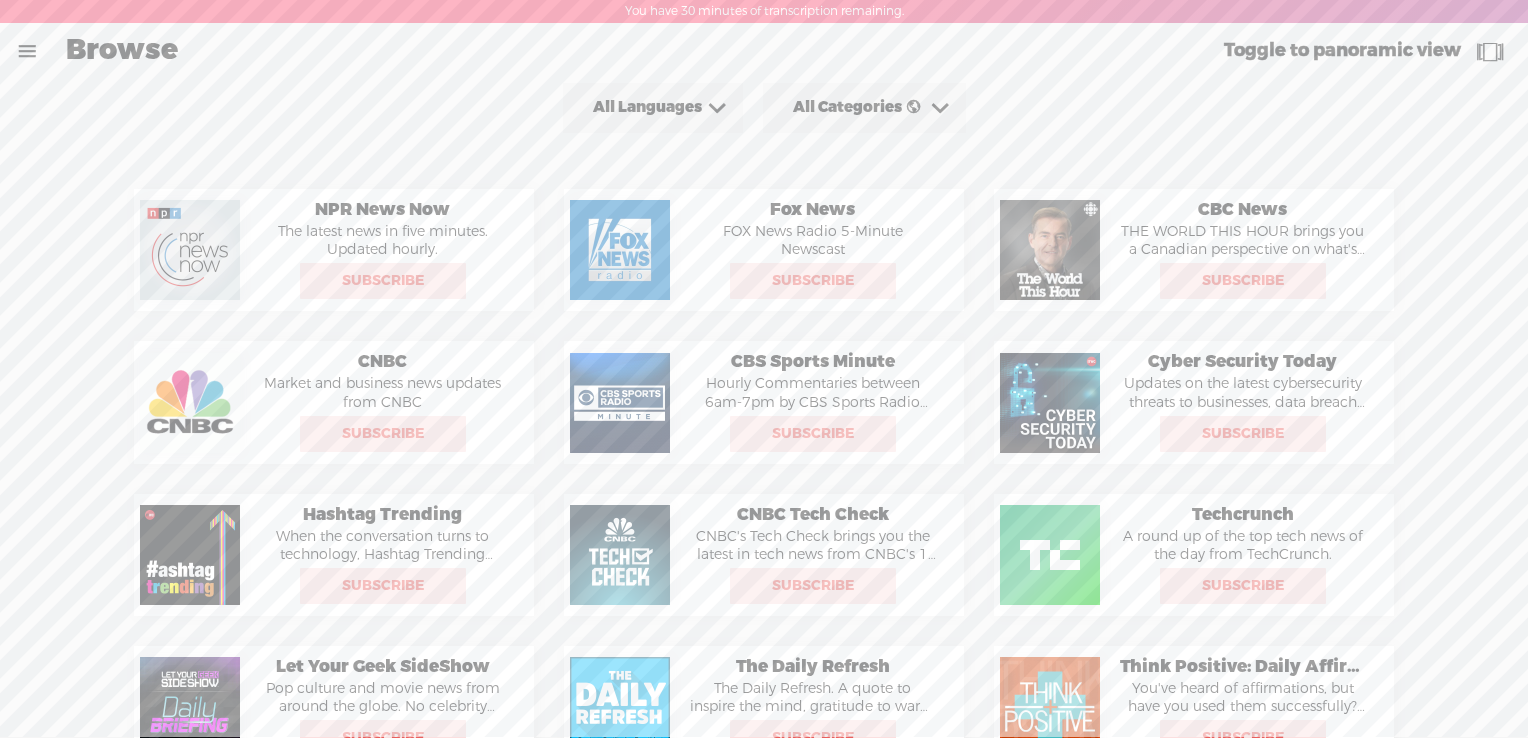 click at bounding box center [27, 51] 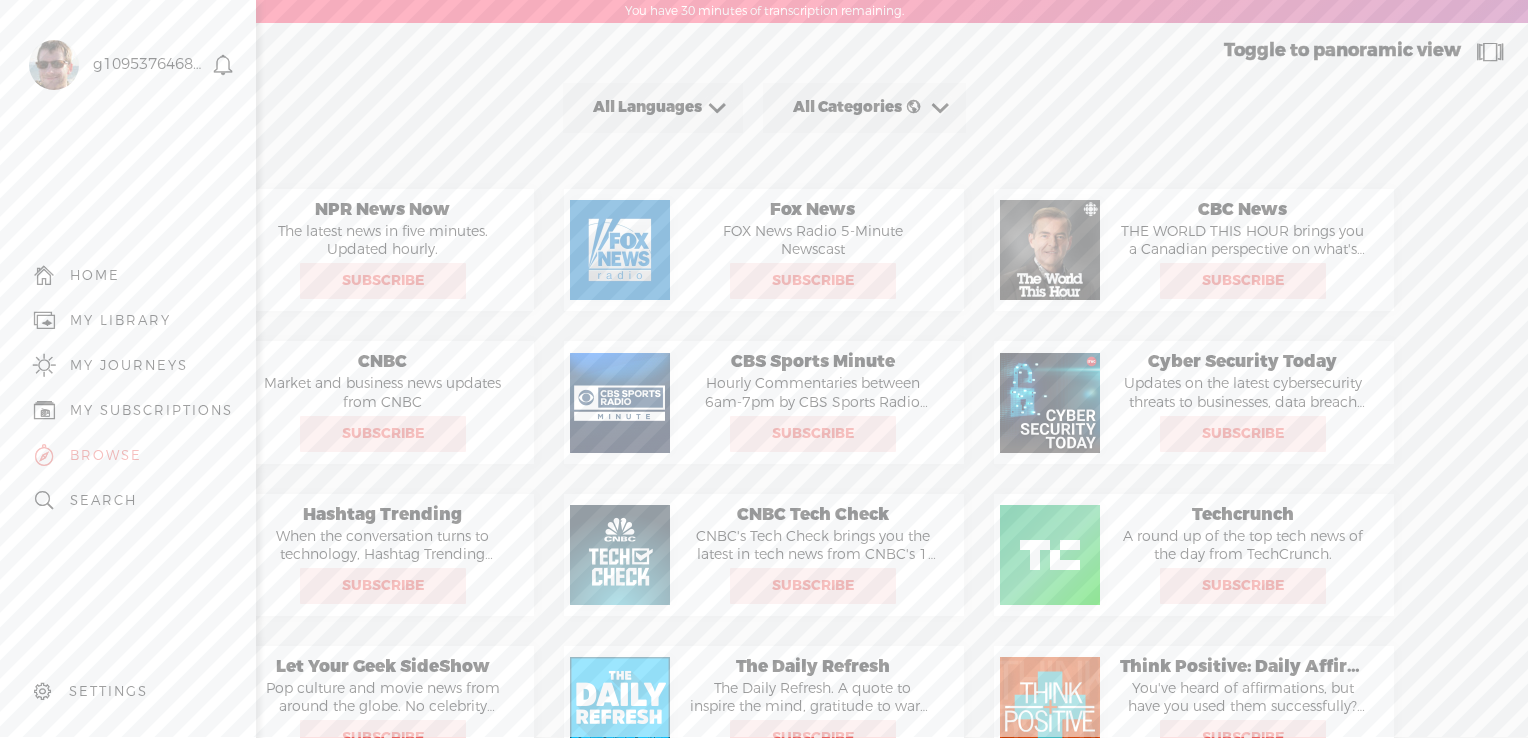 click on "SETTINGS" at bounding box center (108, 691) 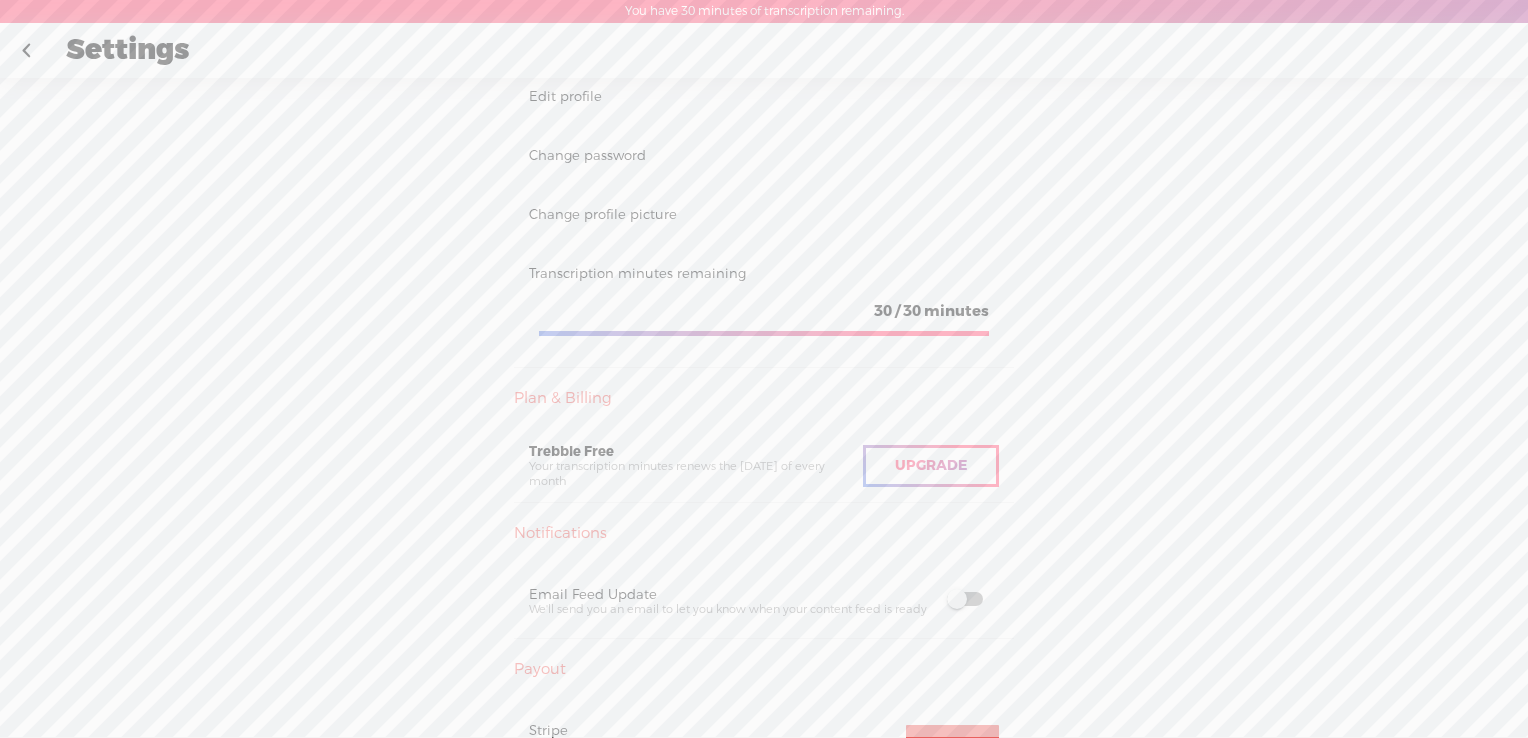 scroll, scrollTop: 235, scrollLeft: 0, axis: vertical 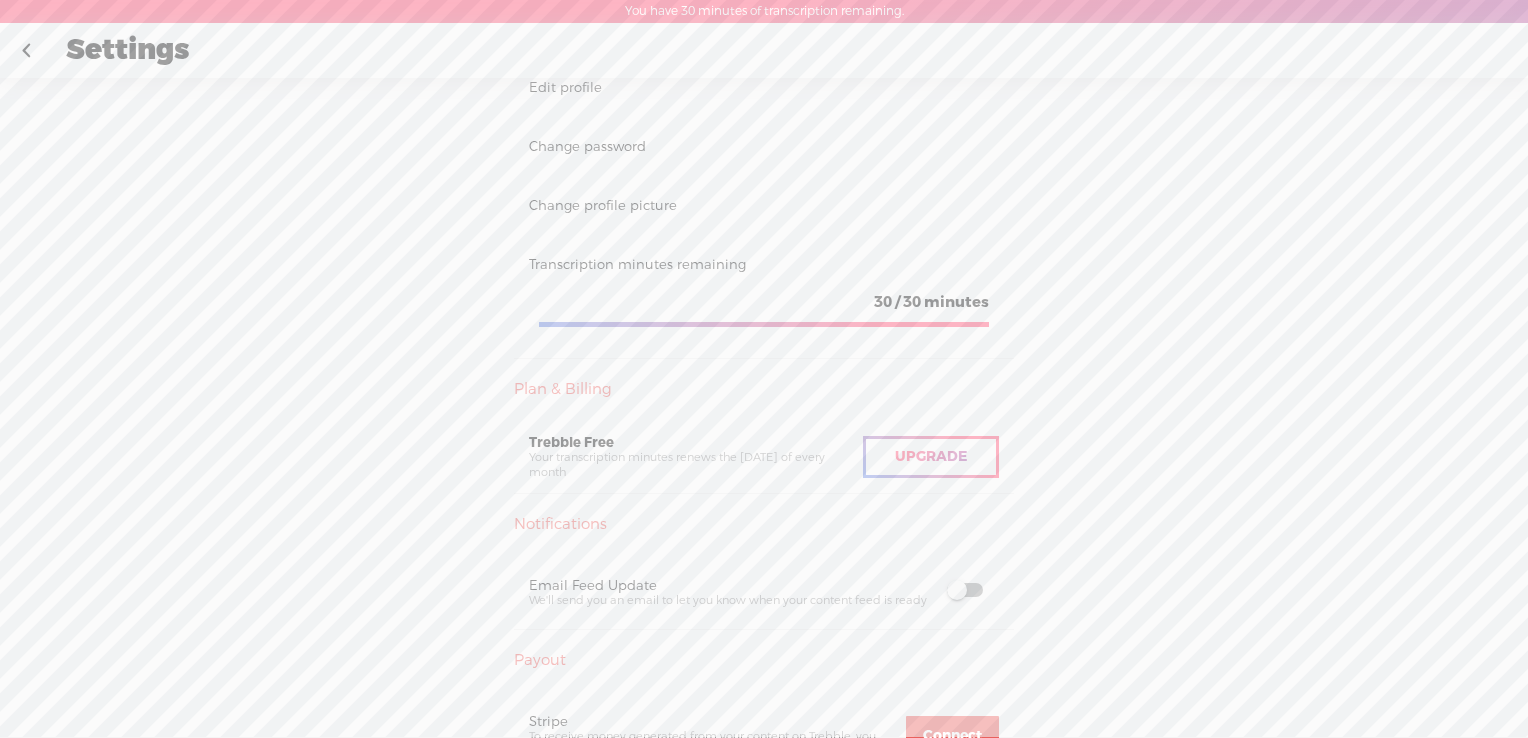 click on "Upgrade" at bounding box center (931, 456) 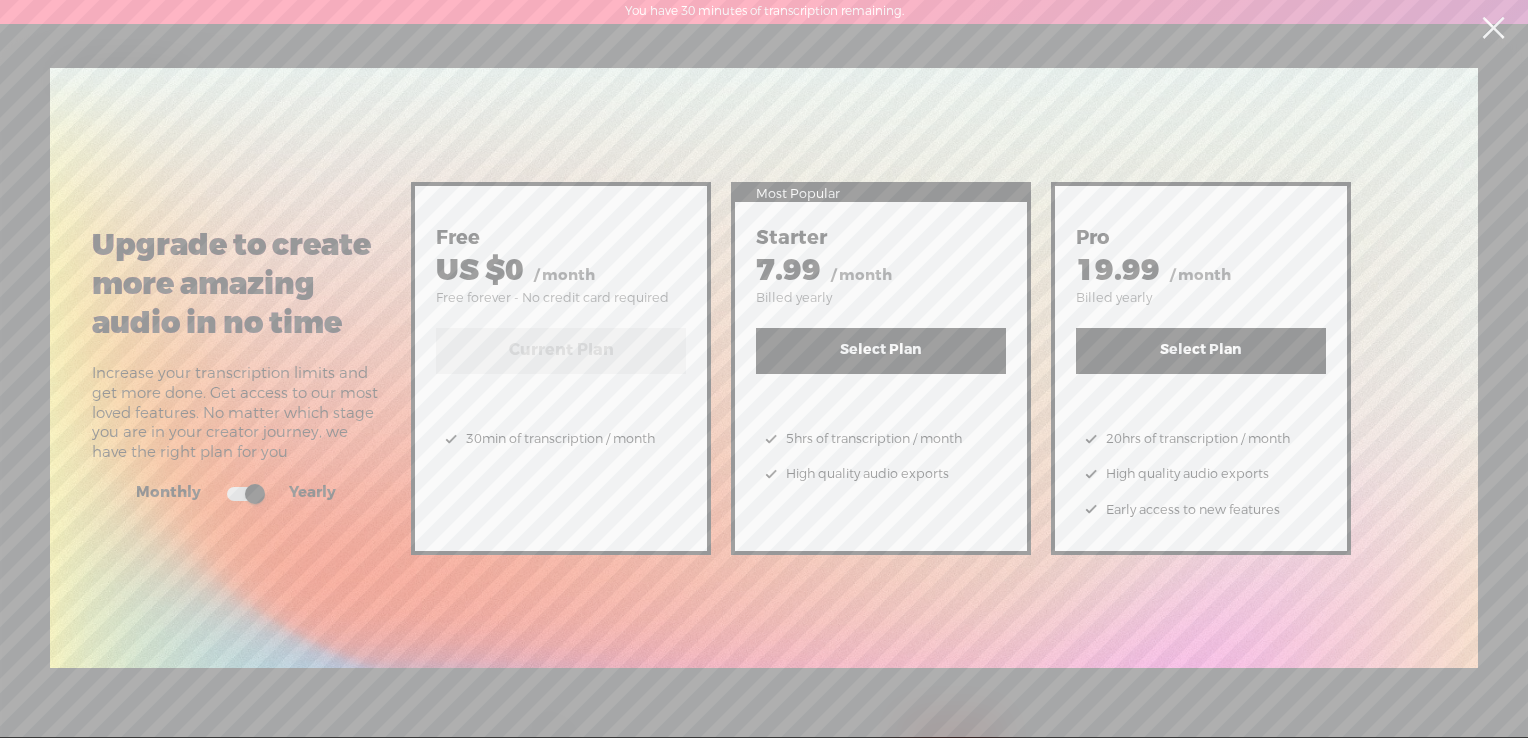 click at bounding box center (1493, 28) 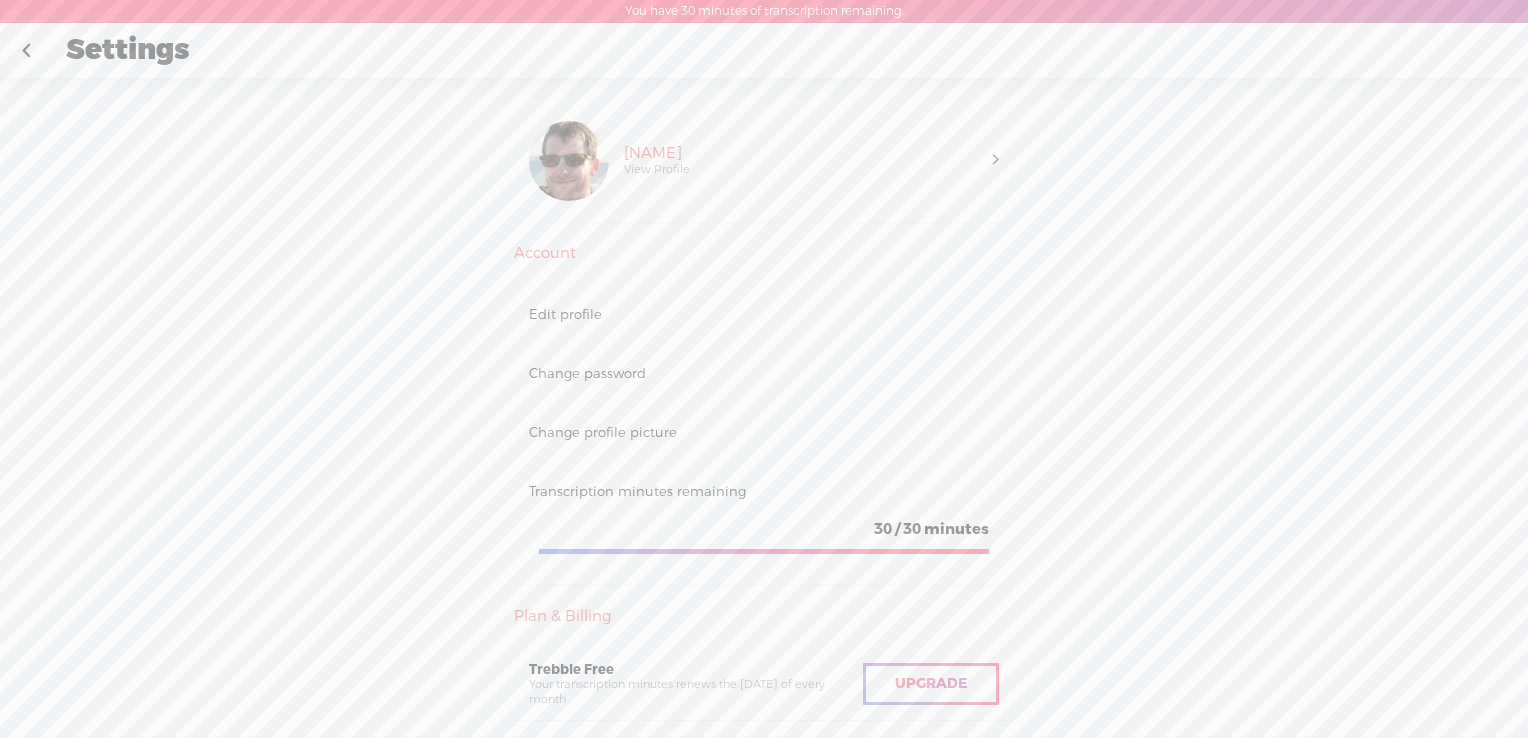 scroll, scrollTop: 0, scrollLeft: 0, axis: both 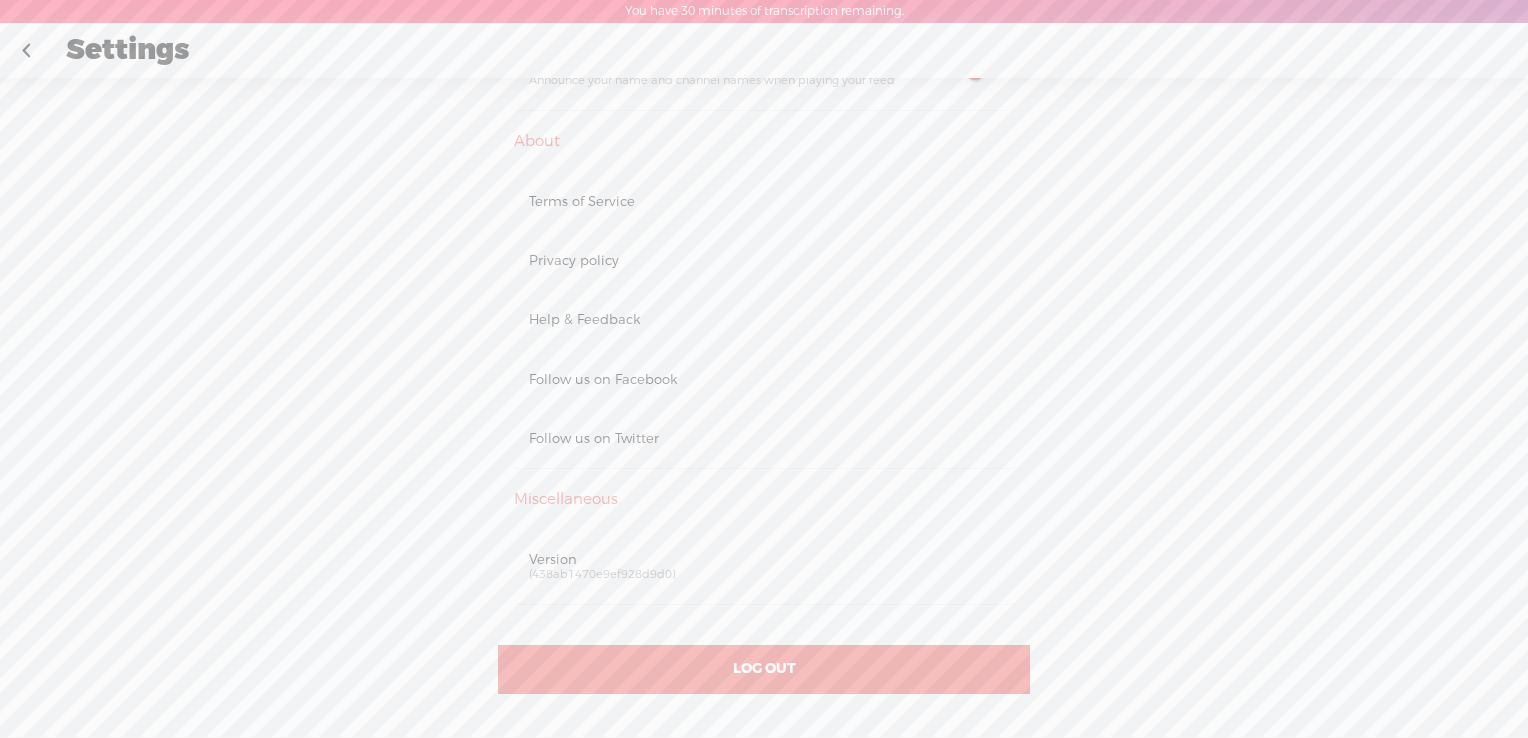 click on "LOG OUT" at bounding box center [764, 669] 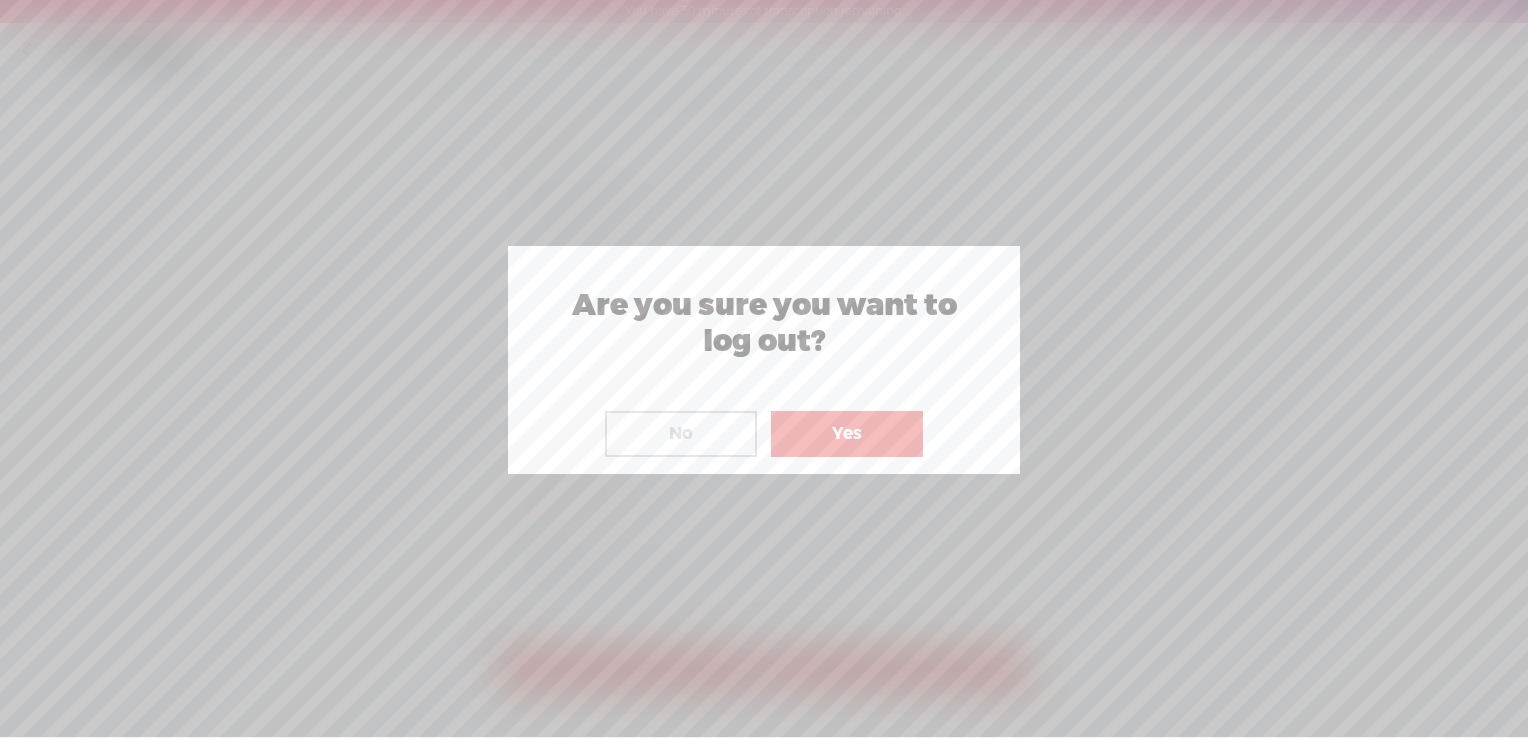 click on "Yes" at bounding box center (847, 434) 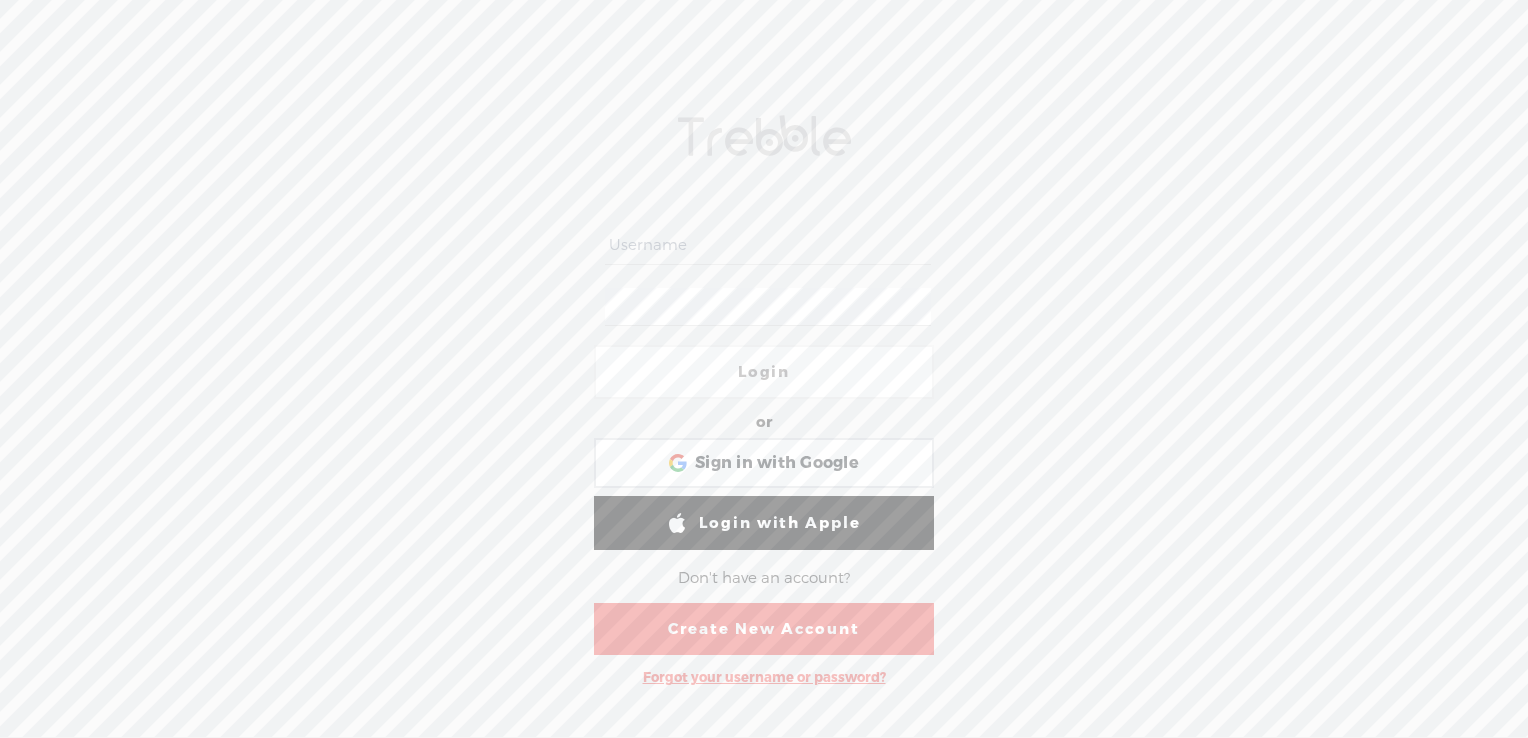 scroll, scrollTop: 0, scrollLeft: 0, axis: both 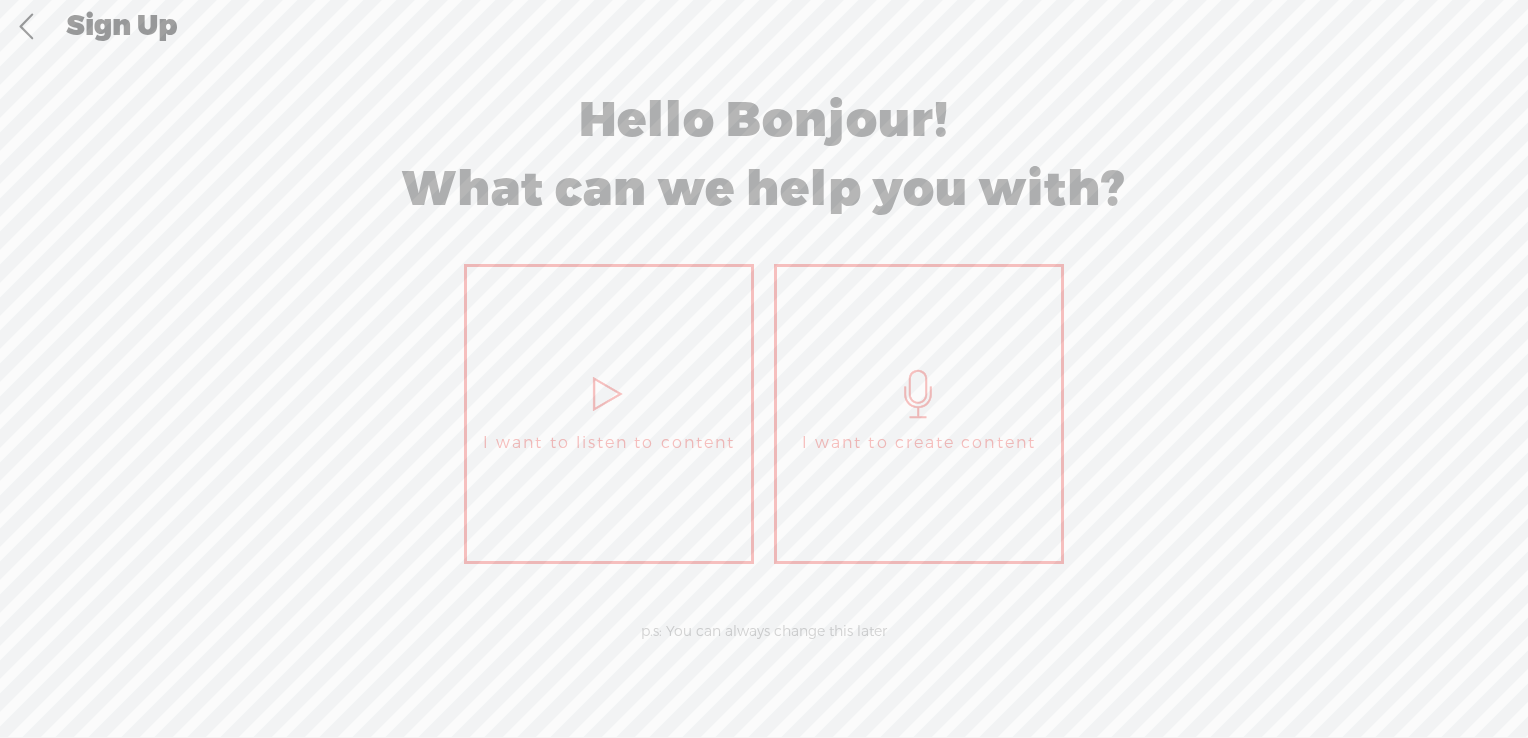 click on "I want to create content" at bounding box center [919, 414] 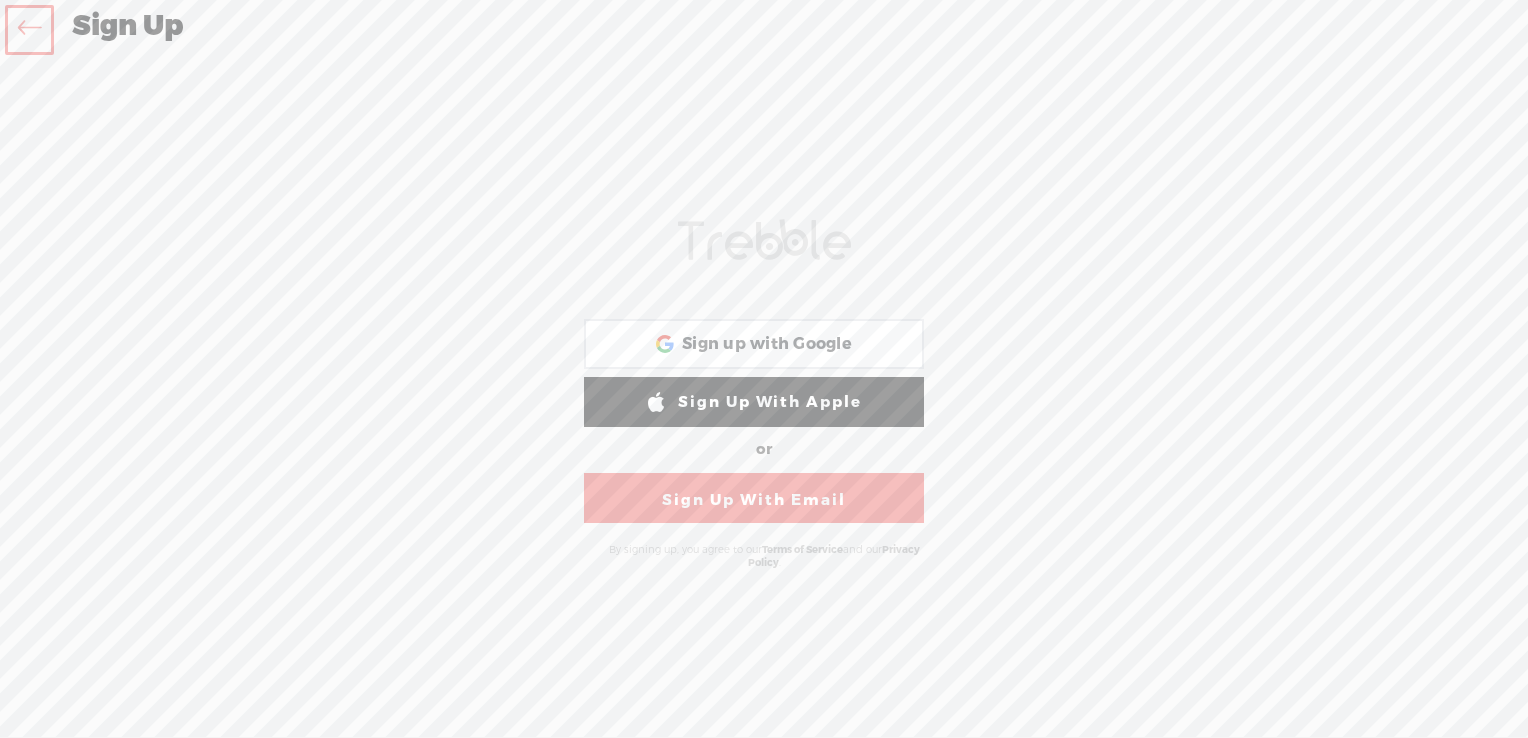 click on "Sign Up With Email" at bounding box center (754, 498) 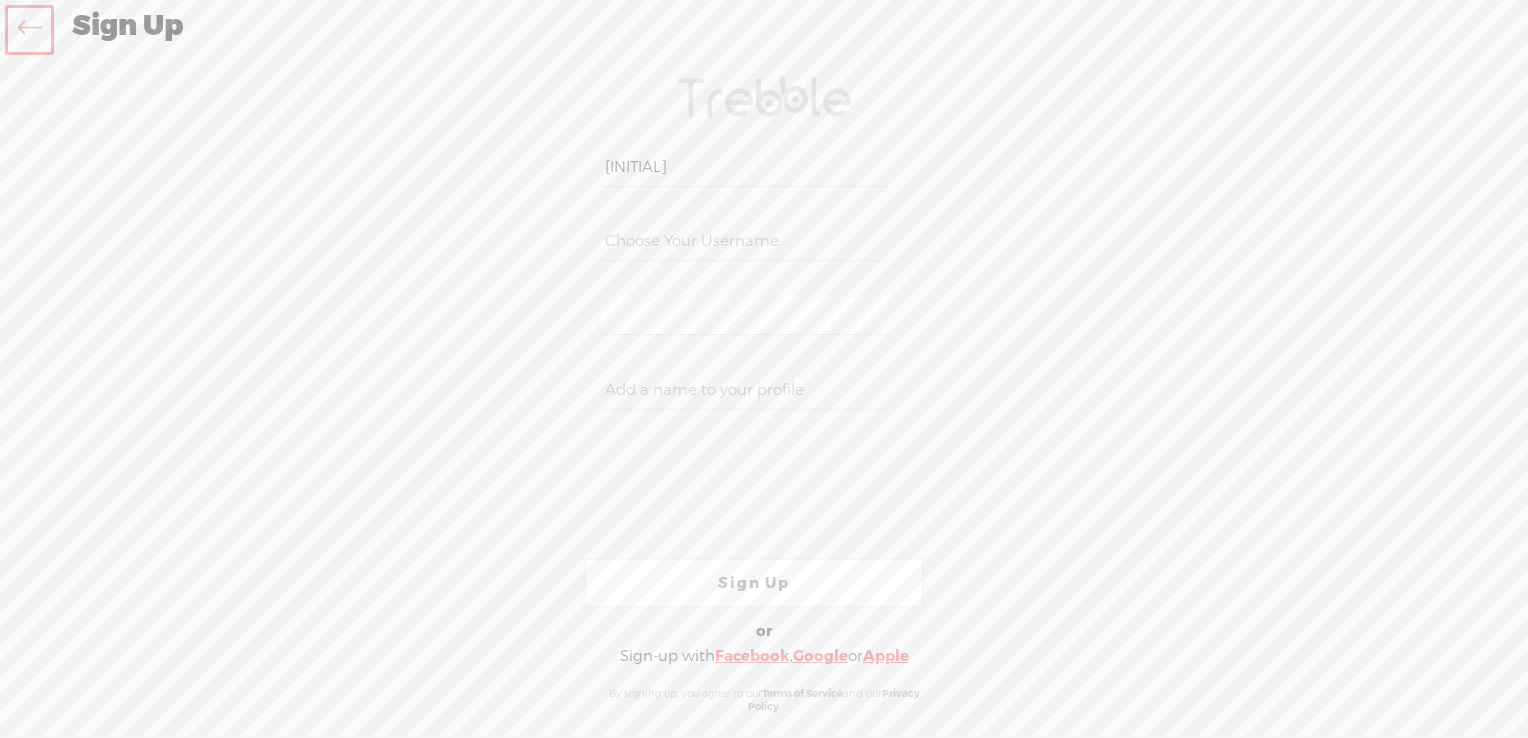 type on "[EMAIL]" 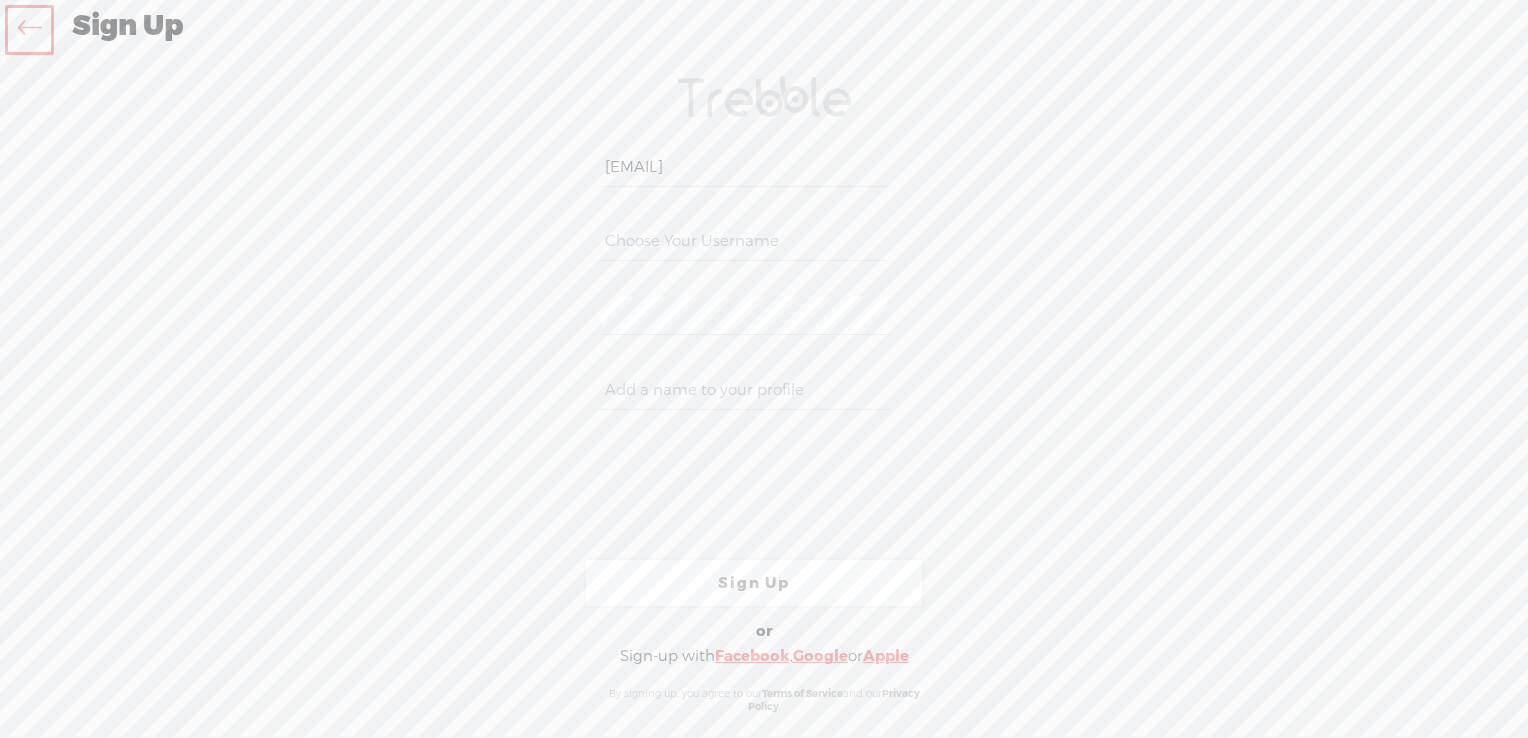 type on "[EMAIL]" 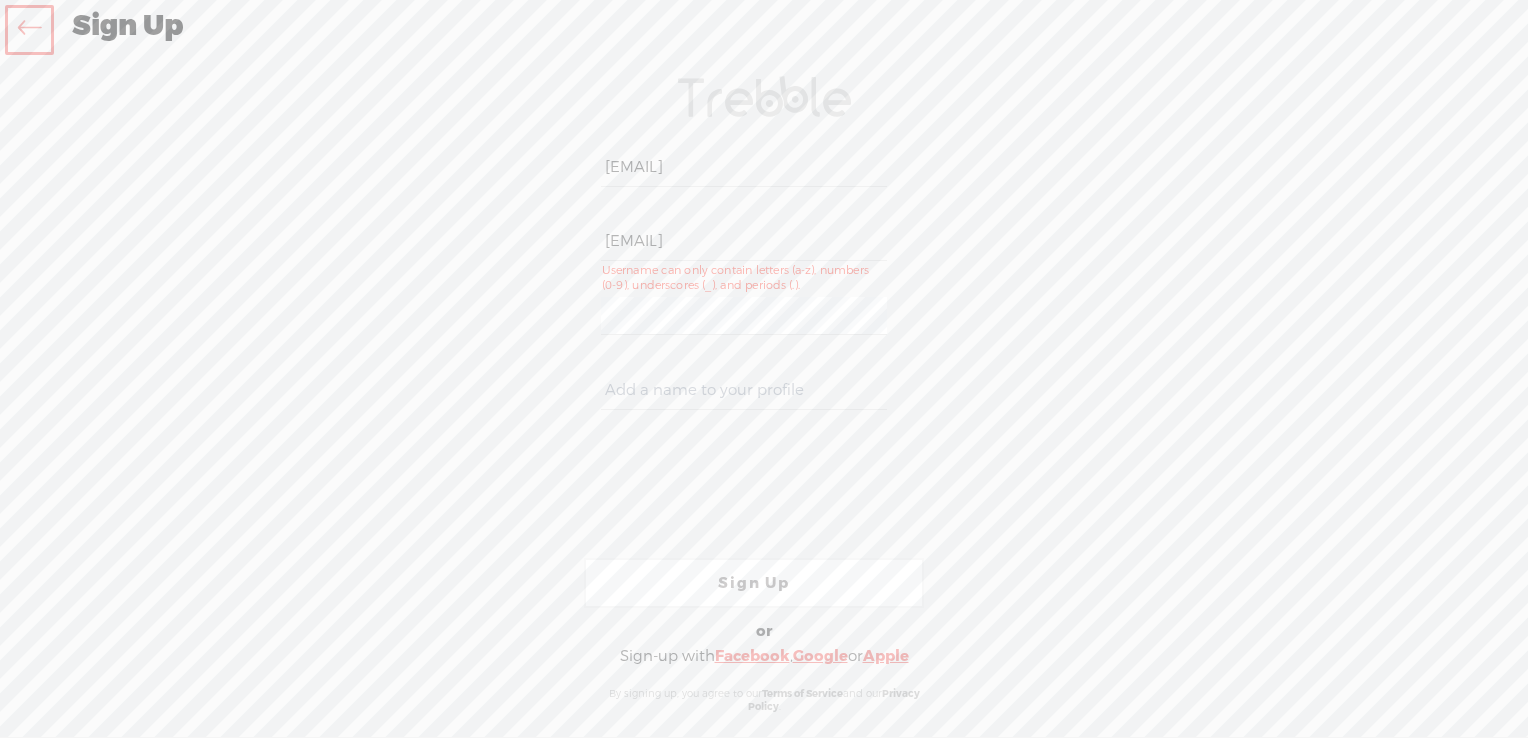 click on "[EMAIL]
[EMAIL]
WEBB-58D2-V8VT
Sign Up
Sign Up With Facebook
Sign up with Google Sign up with Google. Opens in new tab
Sign Up With Google
Sign Up With Apple
or
Sign Up With Email
Sign-up with  Facebook , Google   or   Apple
By signing up, you agree to our   Terms of Service   and our   Privacy Policy ." at bounding box center [764, 395] 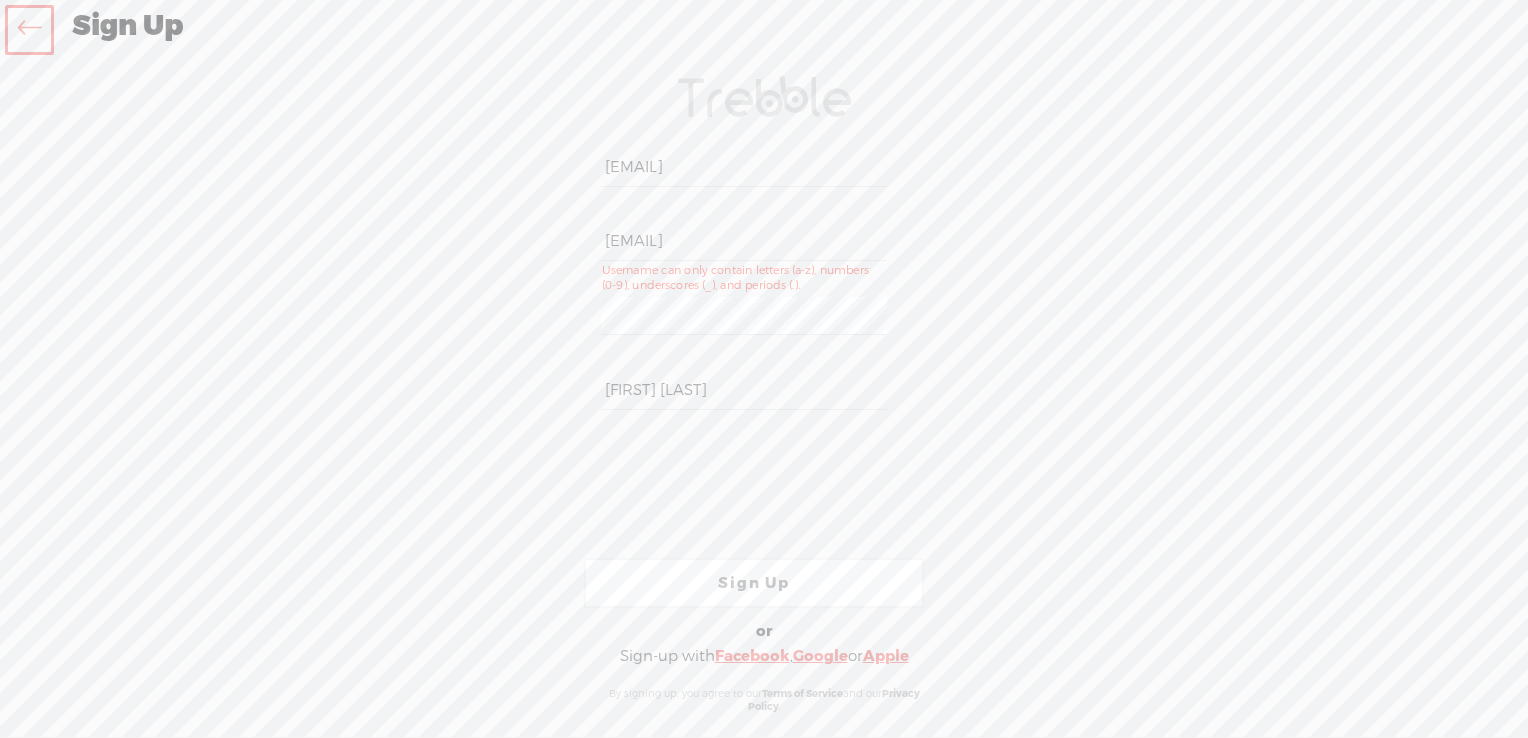 click on "Sign Up" at bounding box center (754, 583) 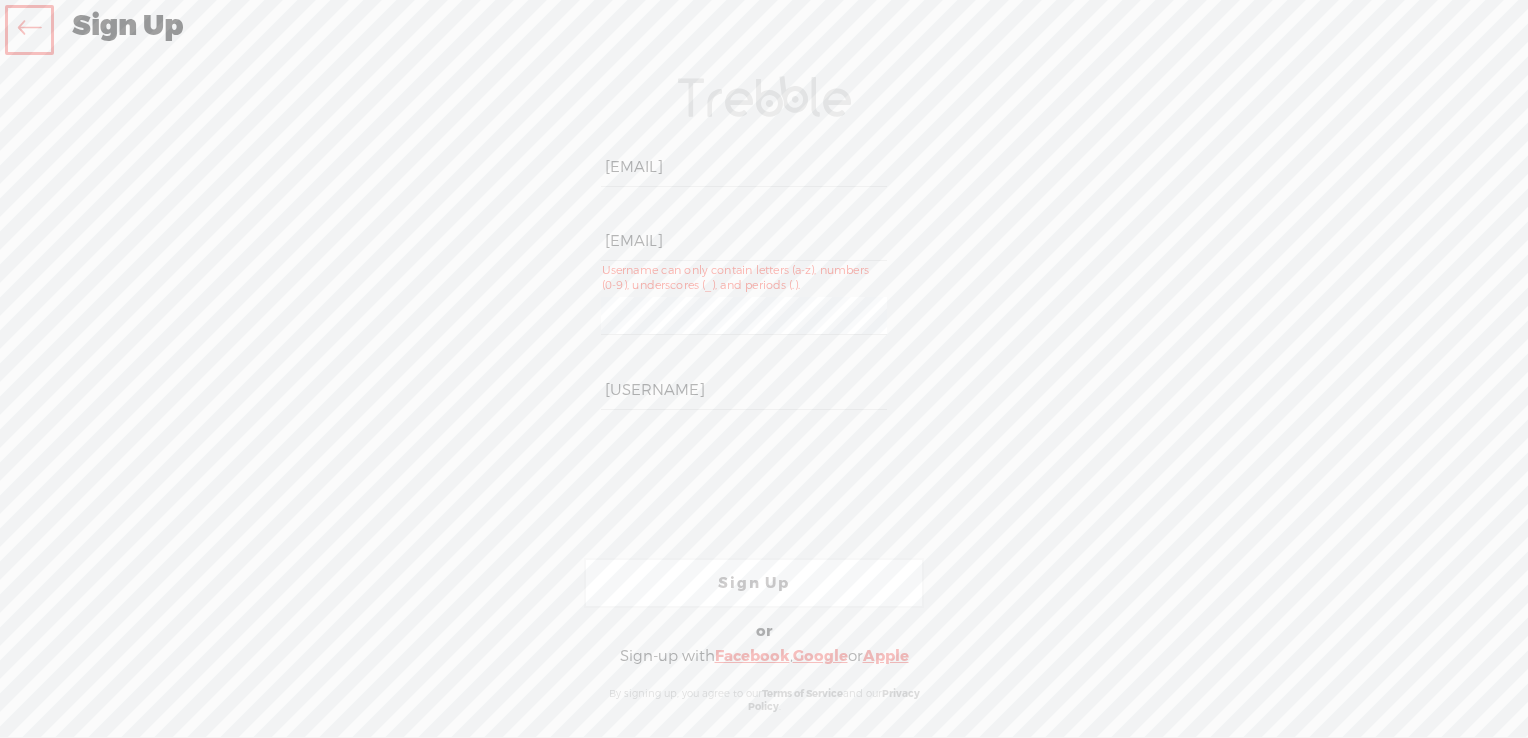 click on "[USERNAME]" at bounding box center [743, 390] 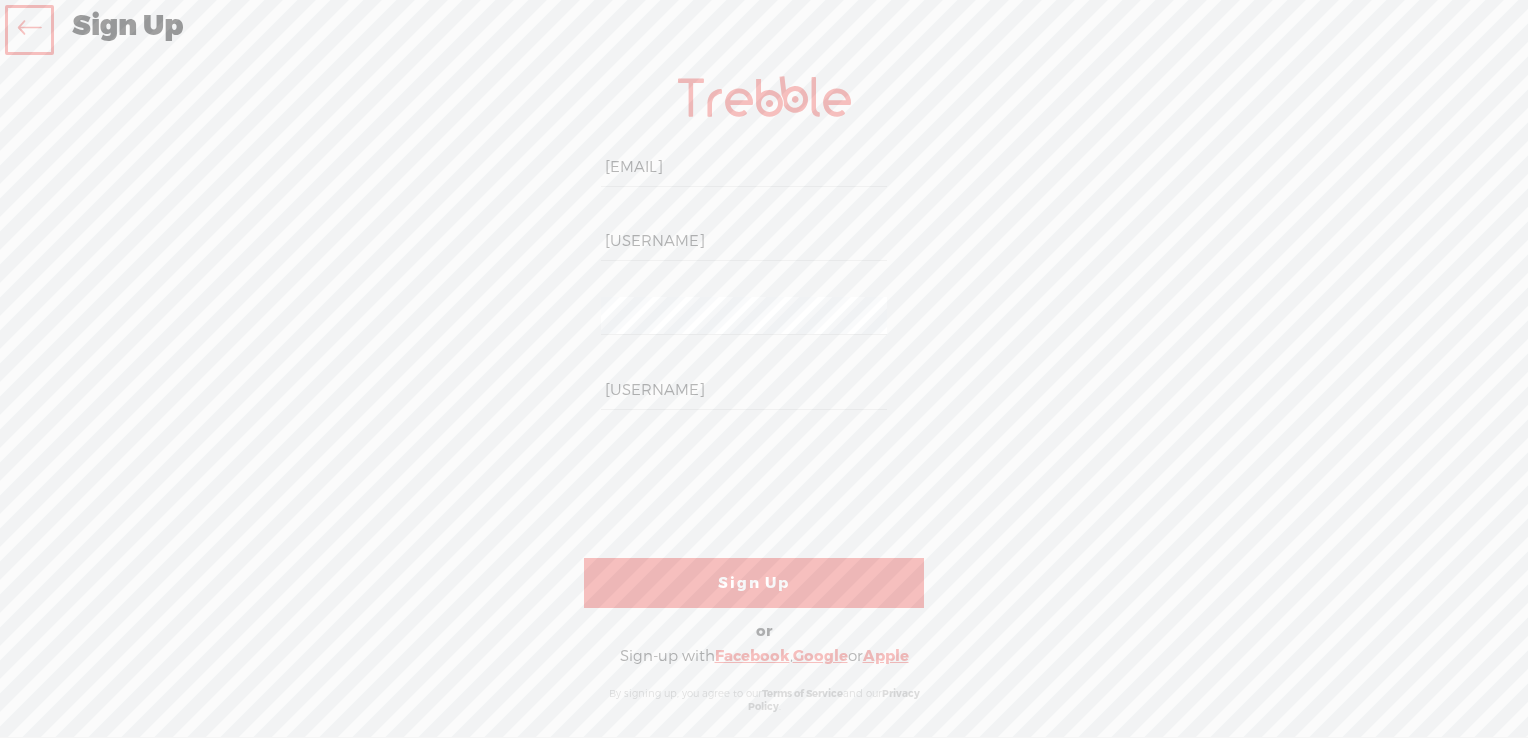type on "[USERNAME]" 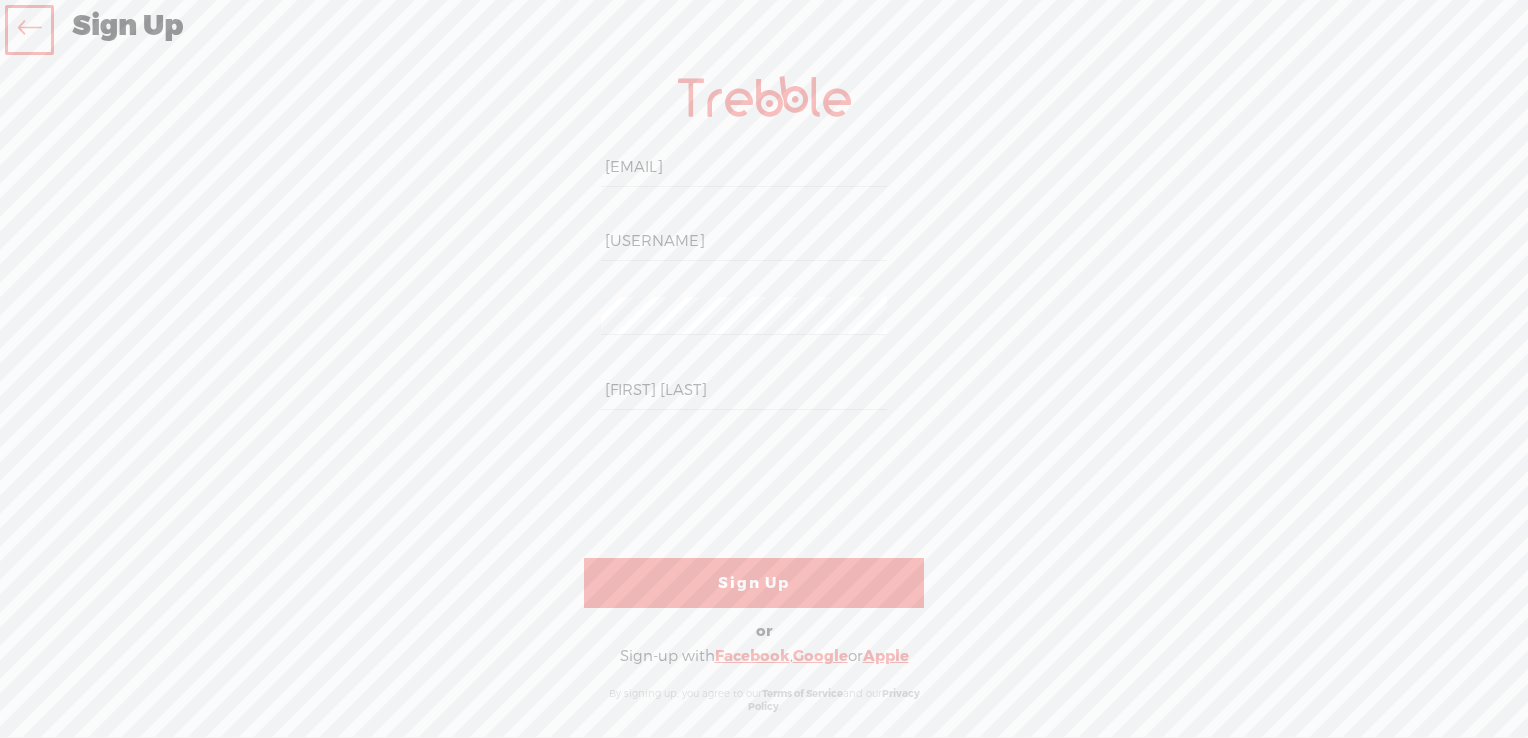 type on "[FIRST] [LAST]" 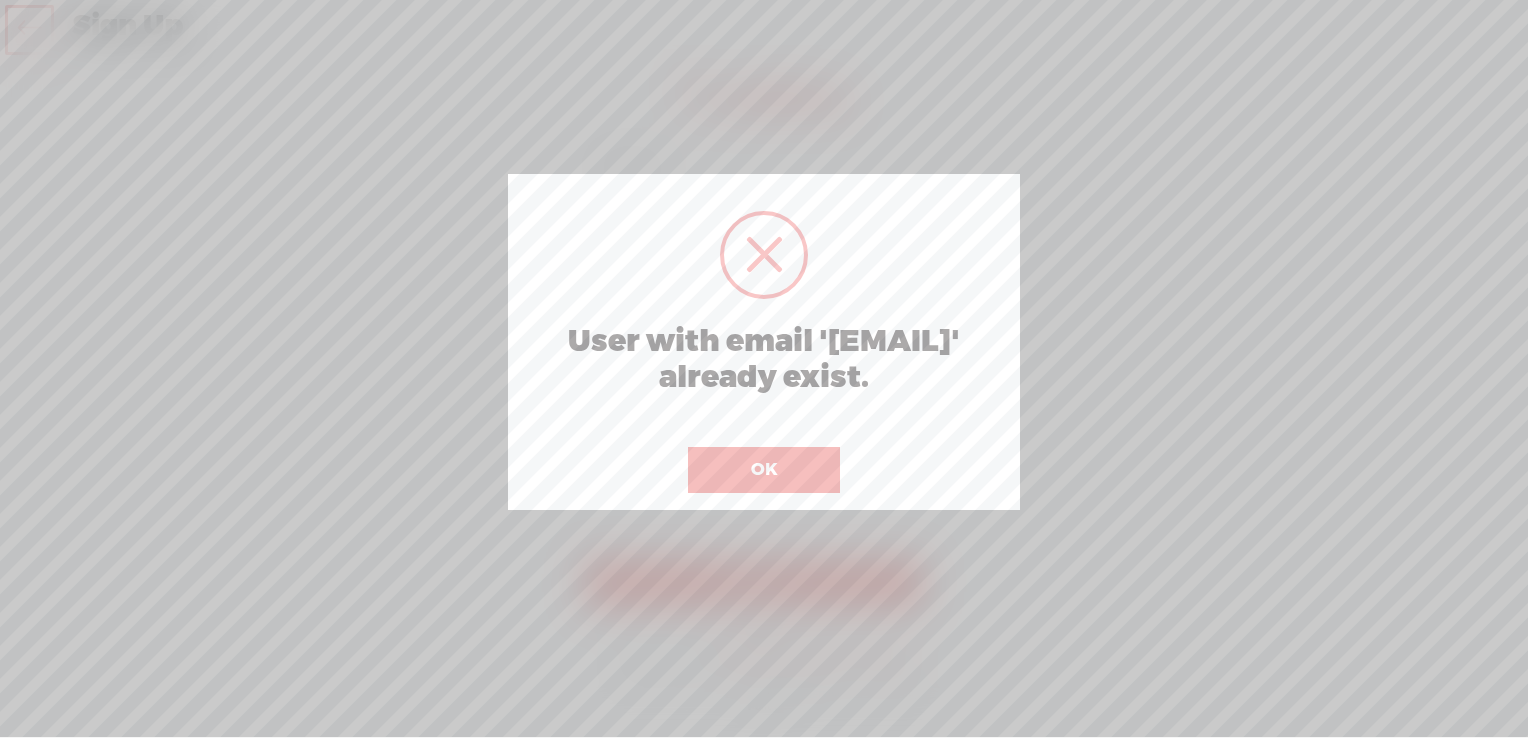 click on "OK" at bounding box center (764, 470) 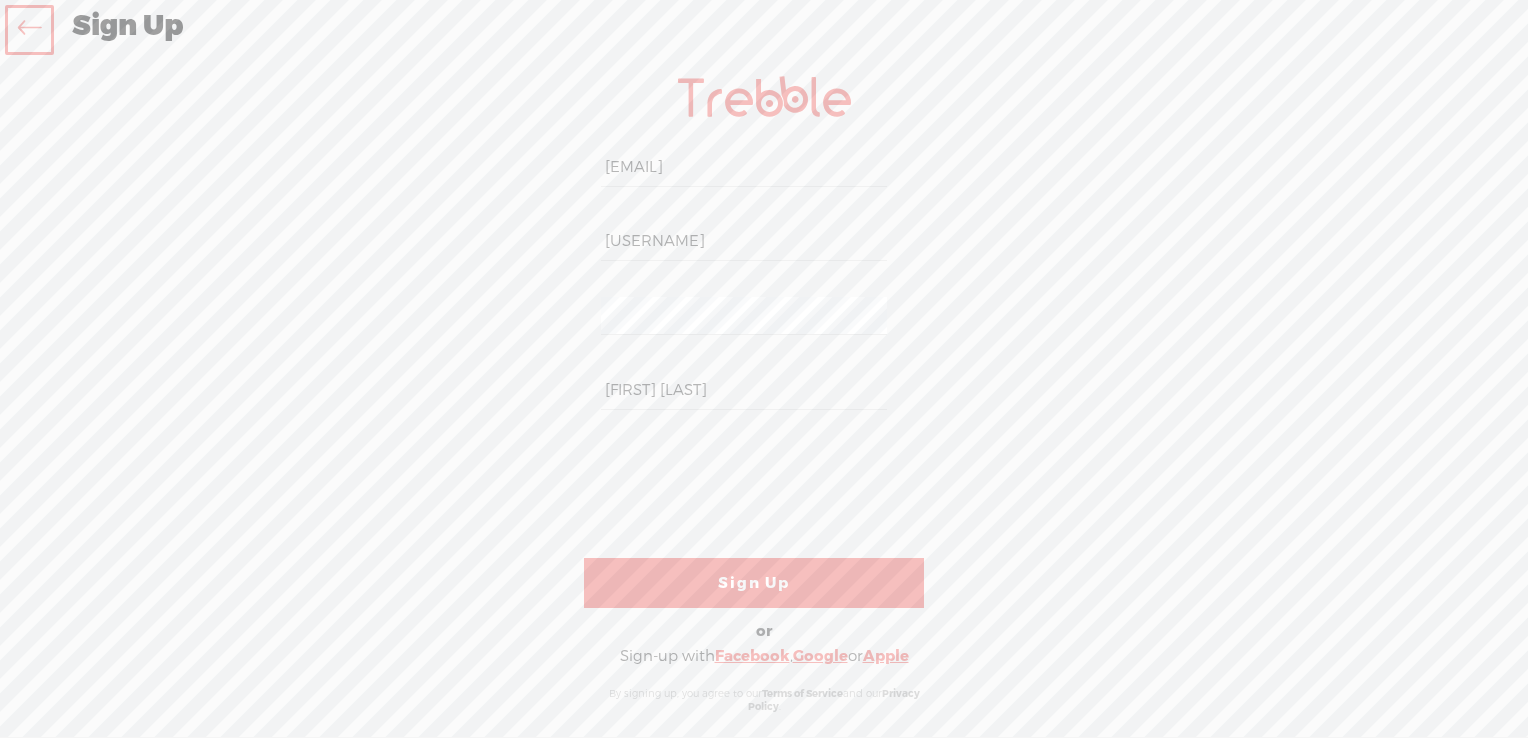 click at bounding box center (29, 30) 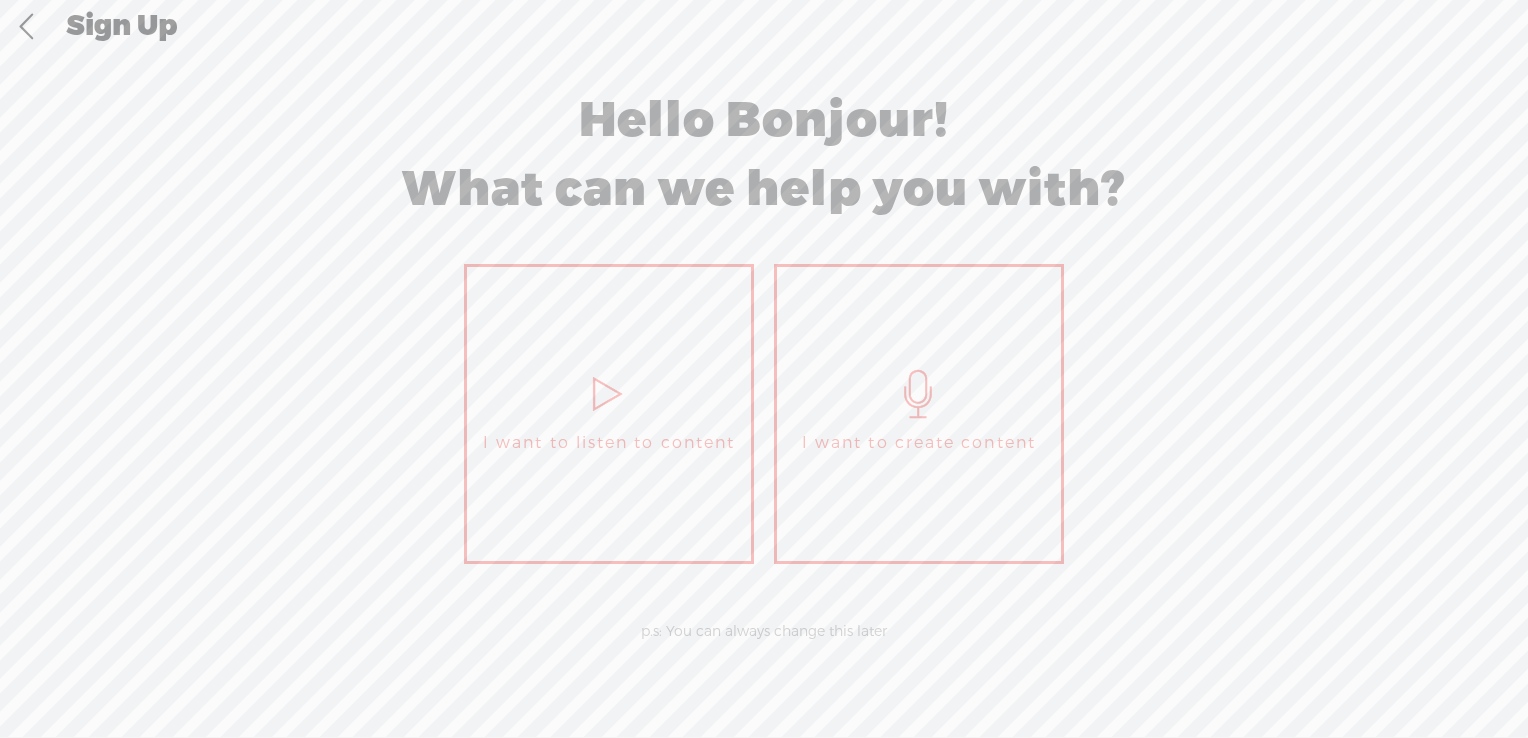 click on "I want to create content" at bounding box center [919, 414] 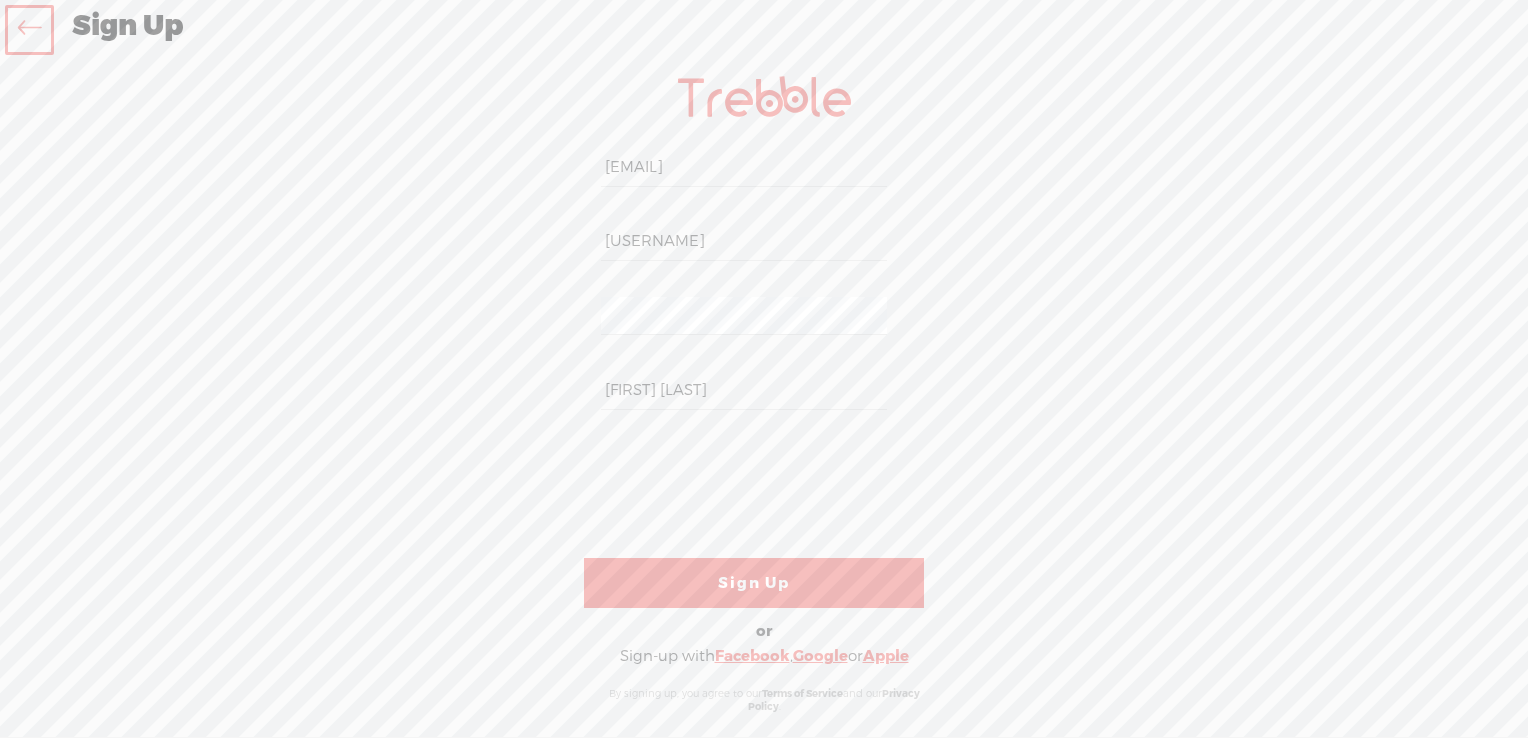 click on "Google" at bounding box center (820, 656) 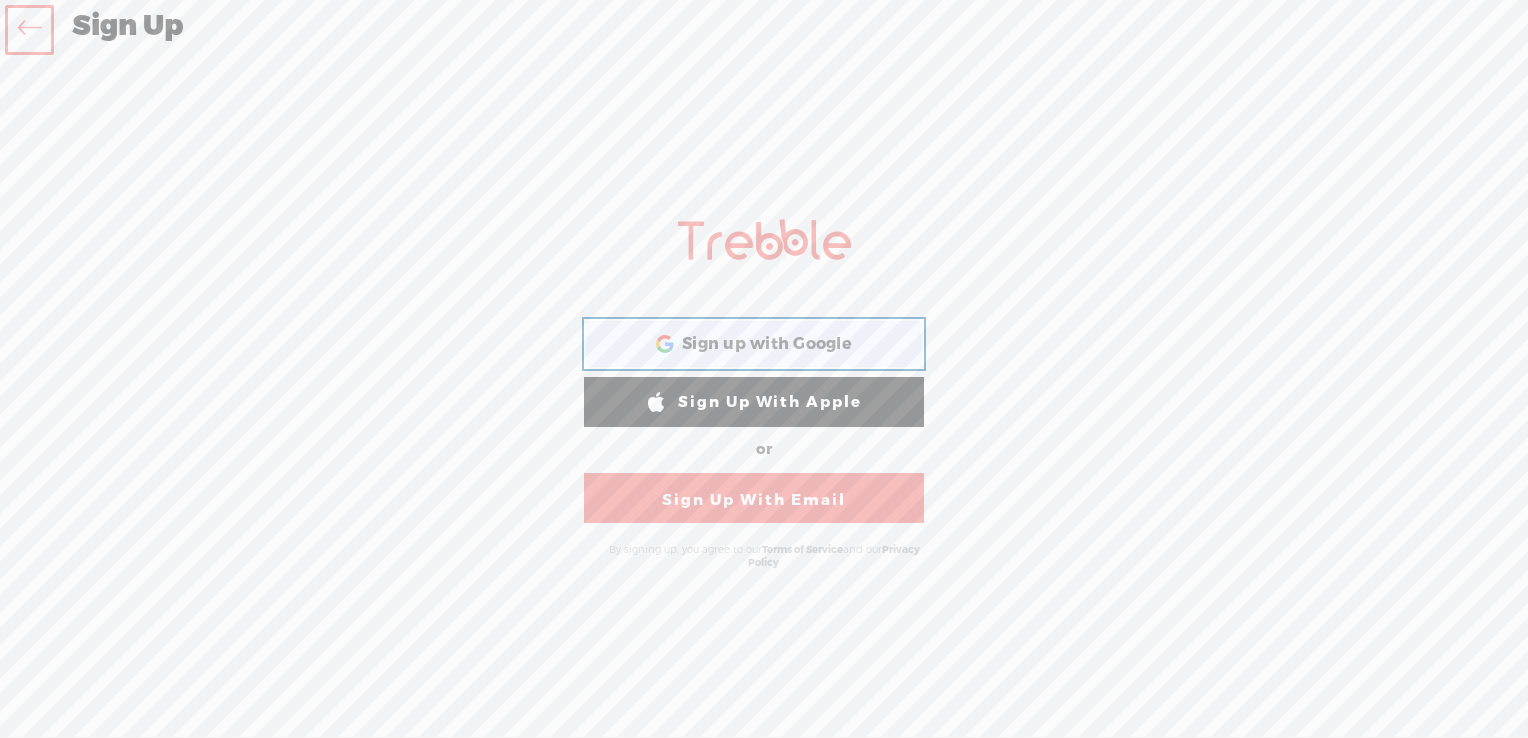 click on "Sign up with Google Sign up with Google. Opens in new tab" at bounding box center [754, 344] 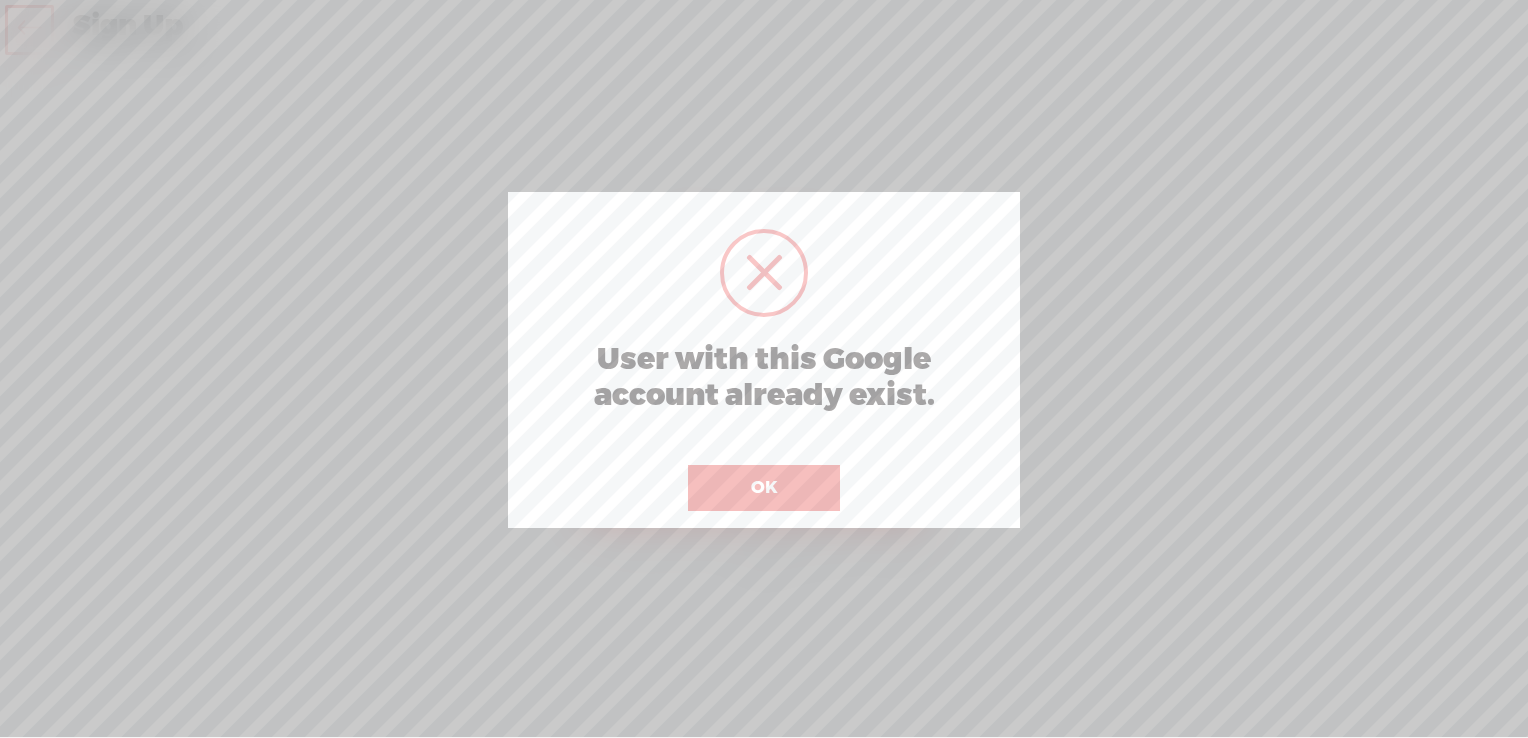 click on "OK" at bounding box center (764, 488) 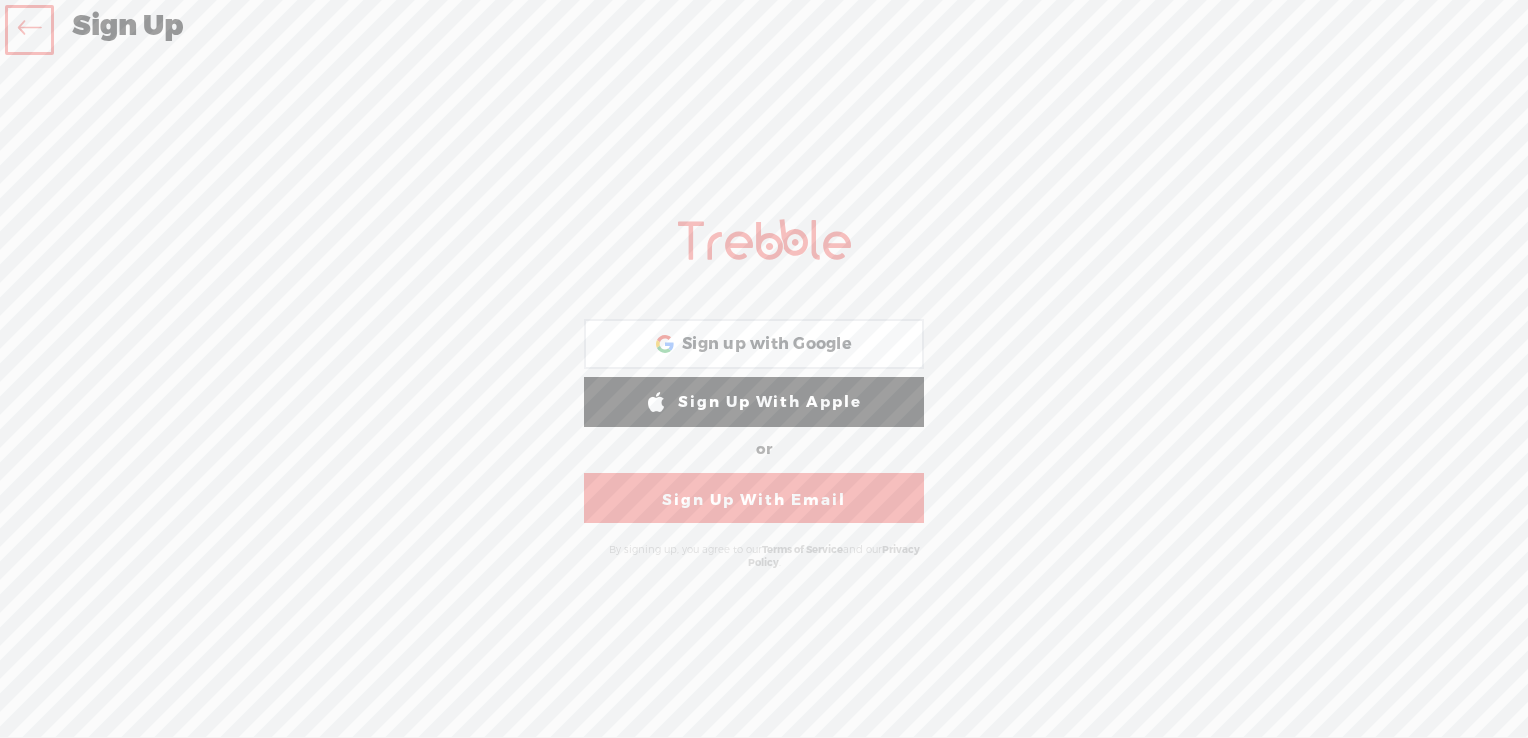 click at bounding box center (29, 30) 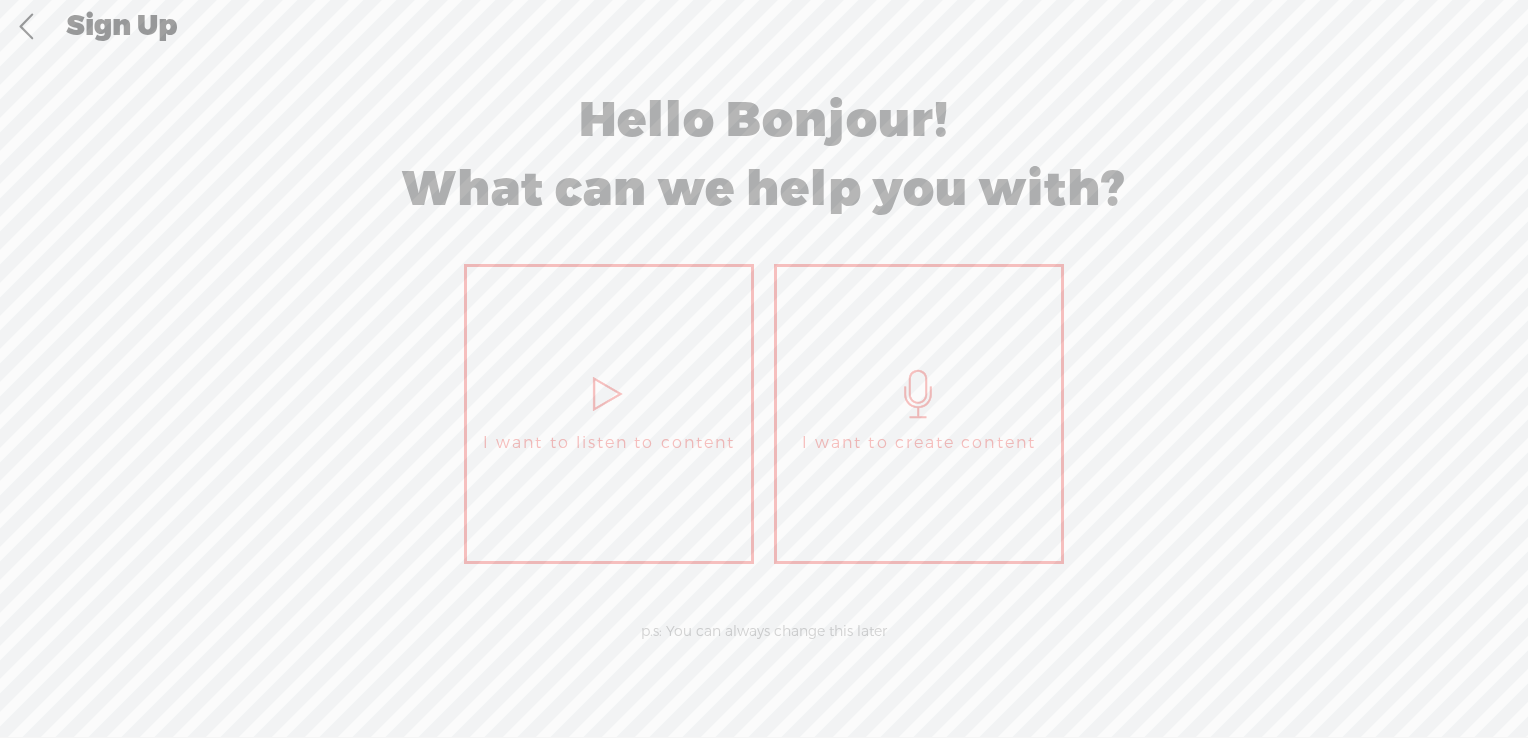 click at bounding box center [26, 27] 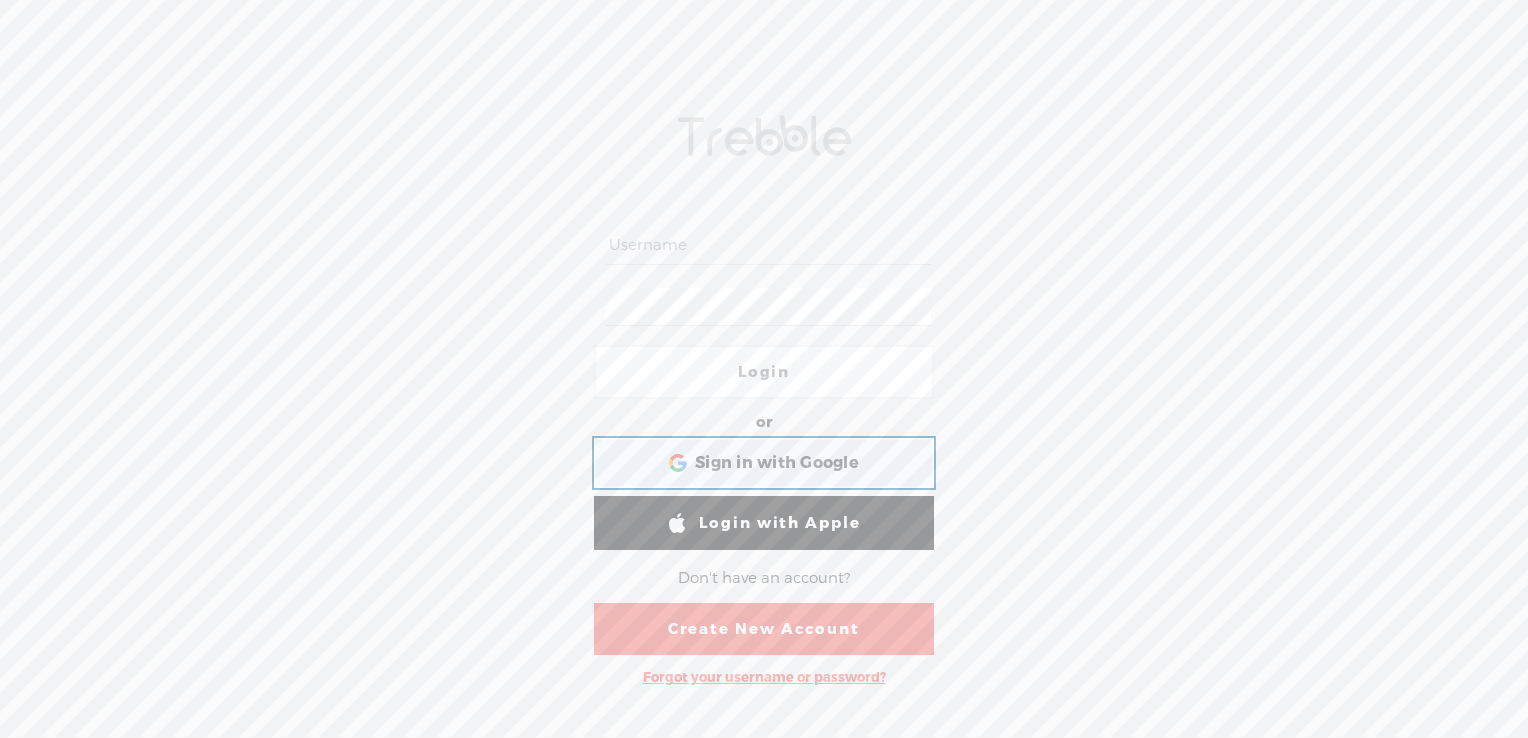 click on "Sign in with Google" at bounding box center [777, 463] 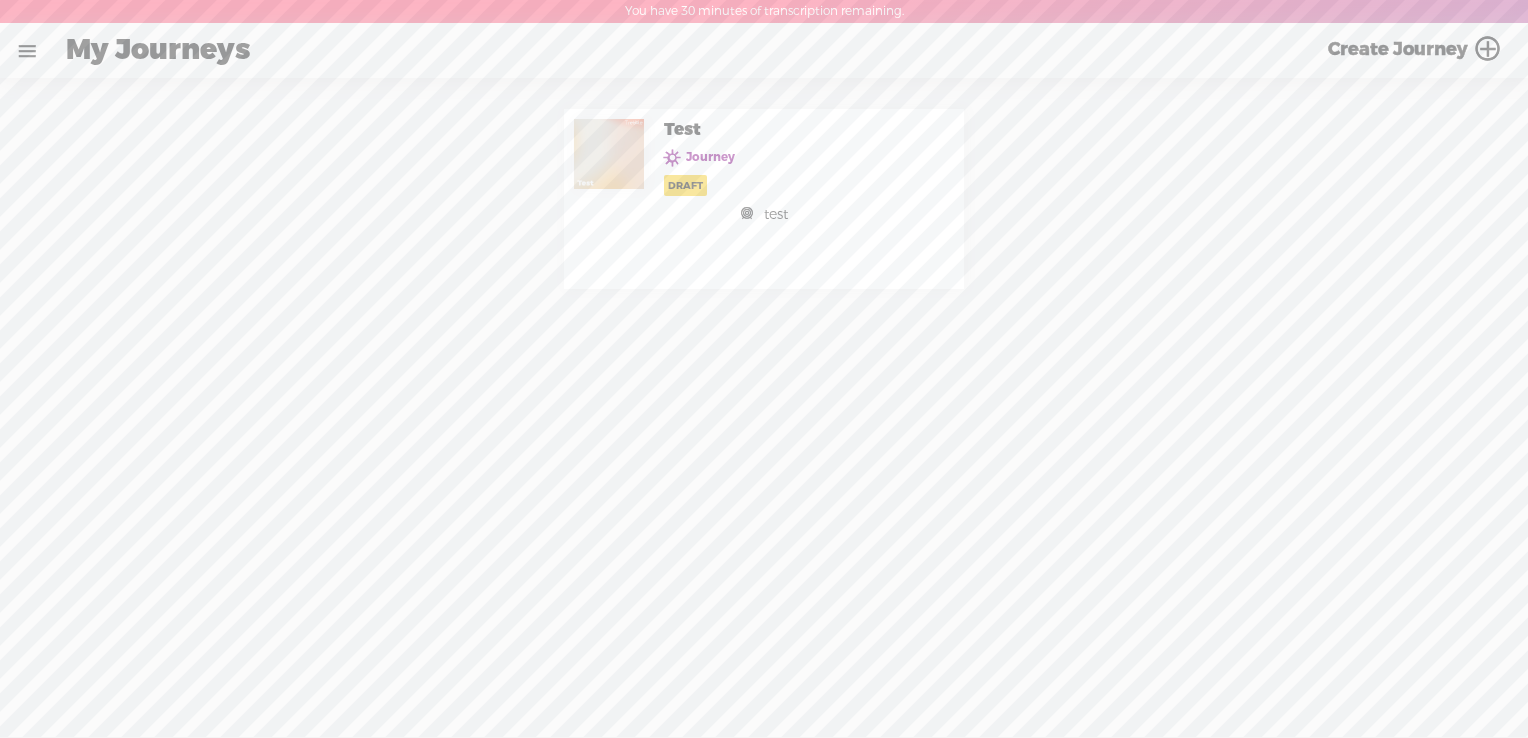 click at bounding box center [27, 51] 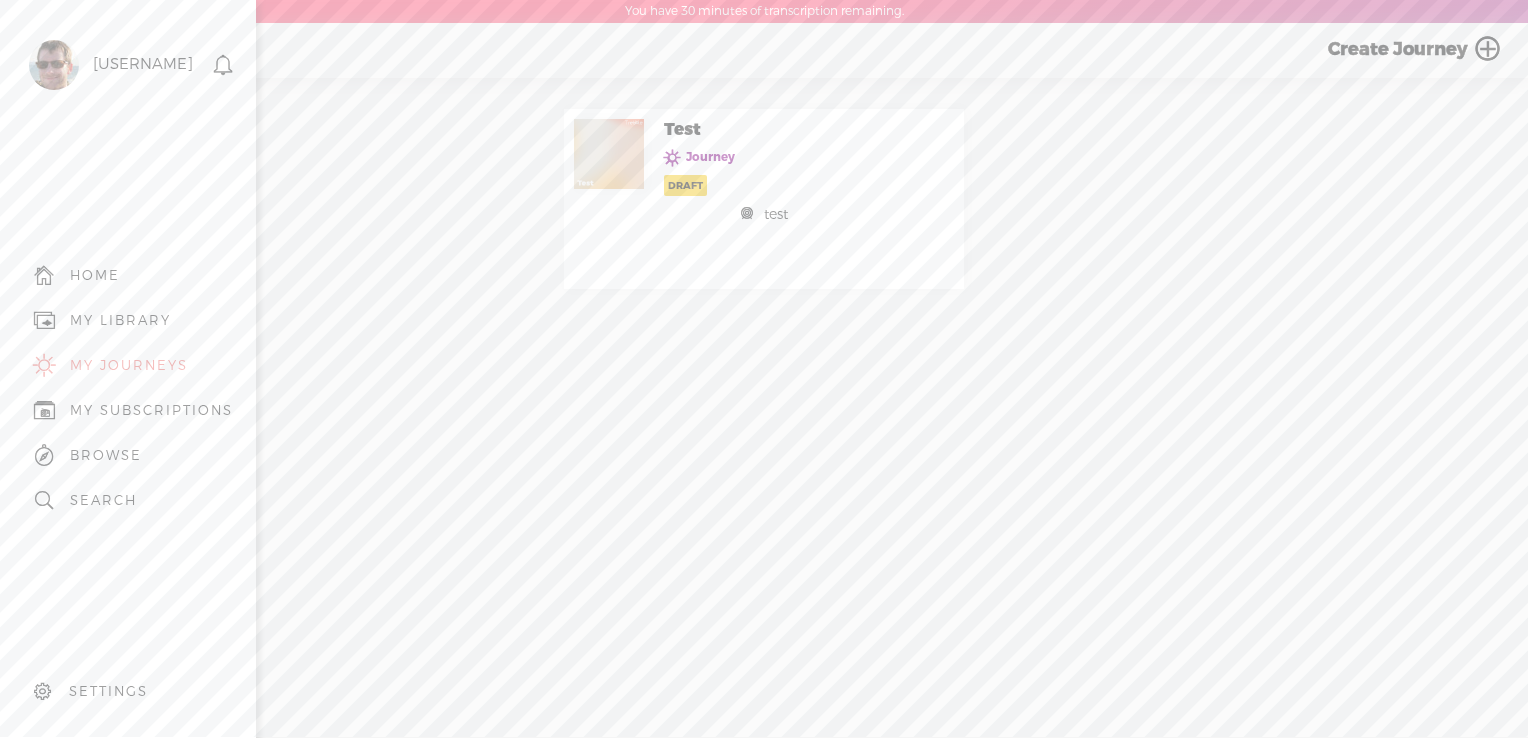 click on "SETTINGS" at bounding box center (108, 691) 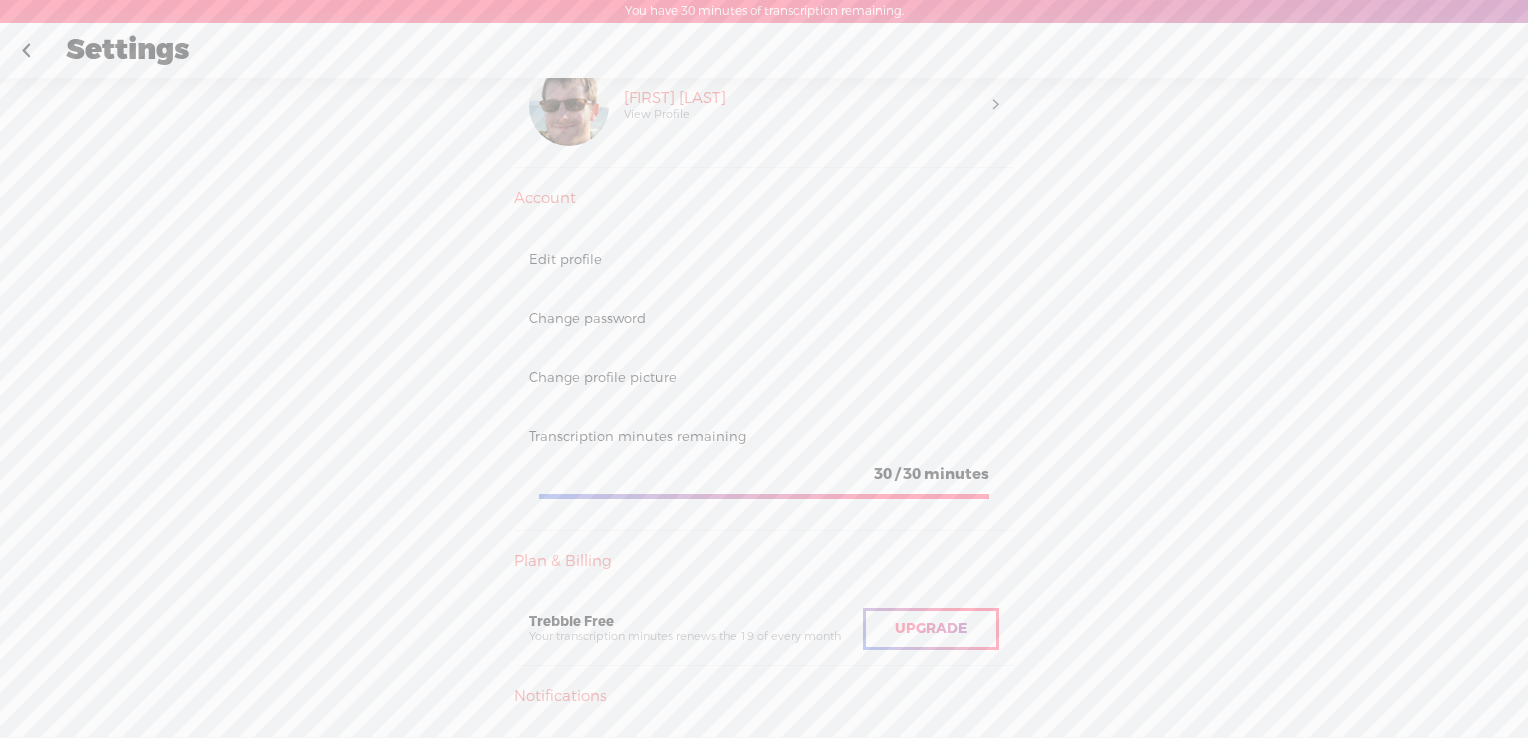 scroll, scrollTop: 52, scrollLeft: 0, axis: vertical 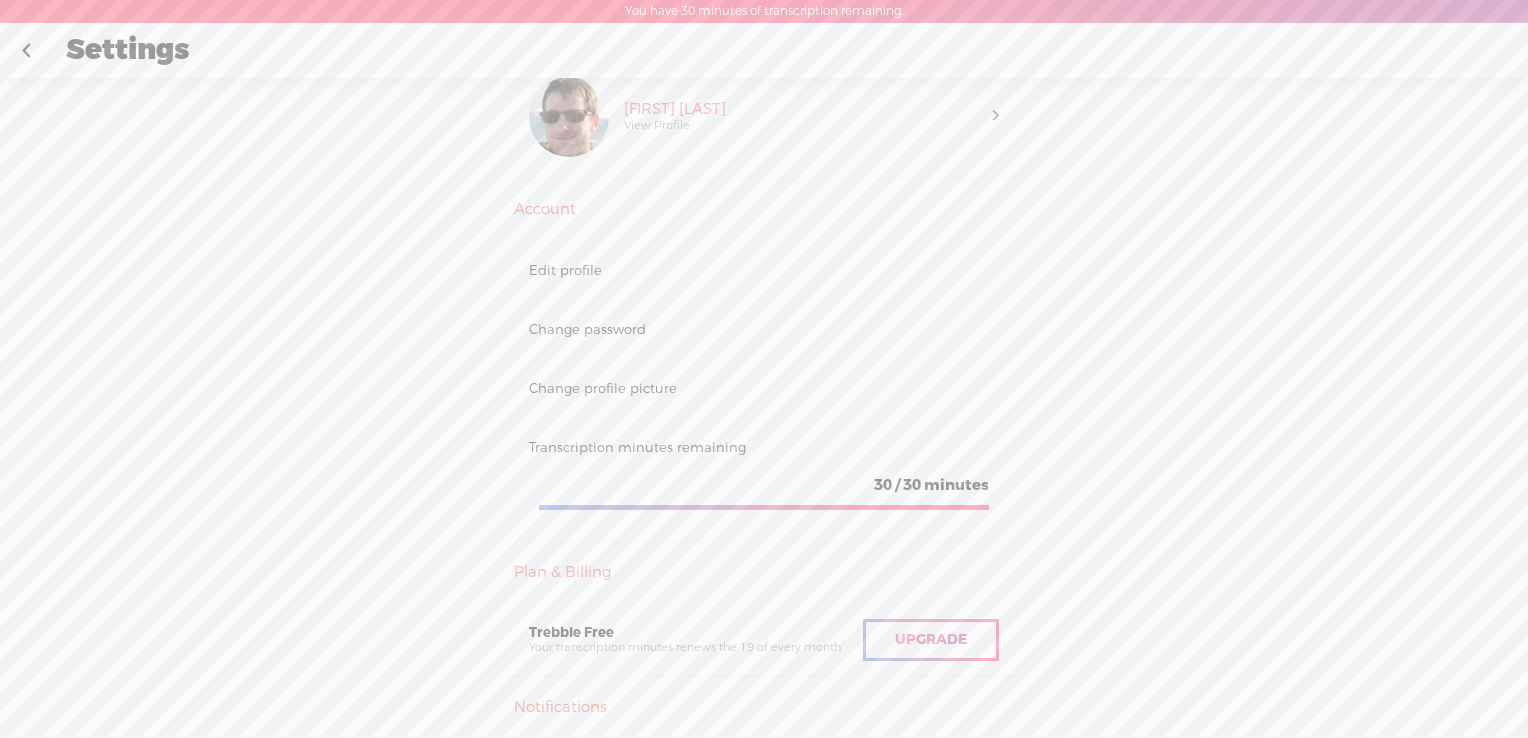 click on "Edit profile" at bounding box center [764, 270] 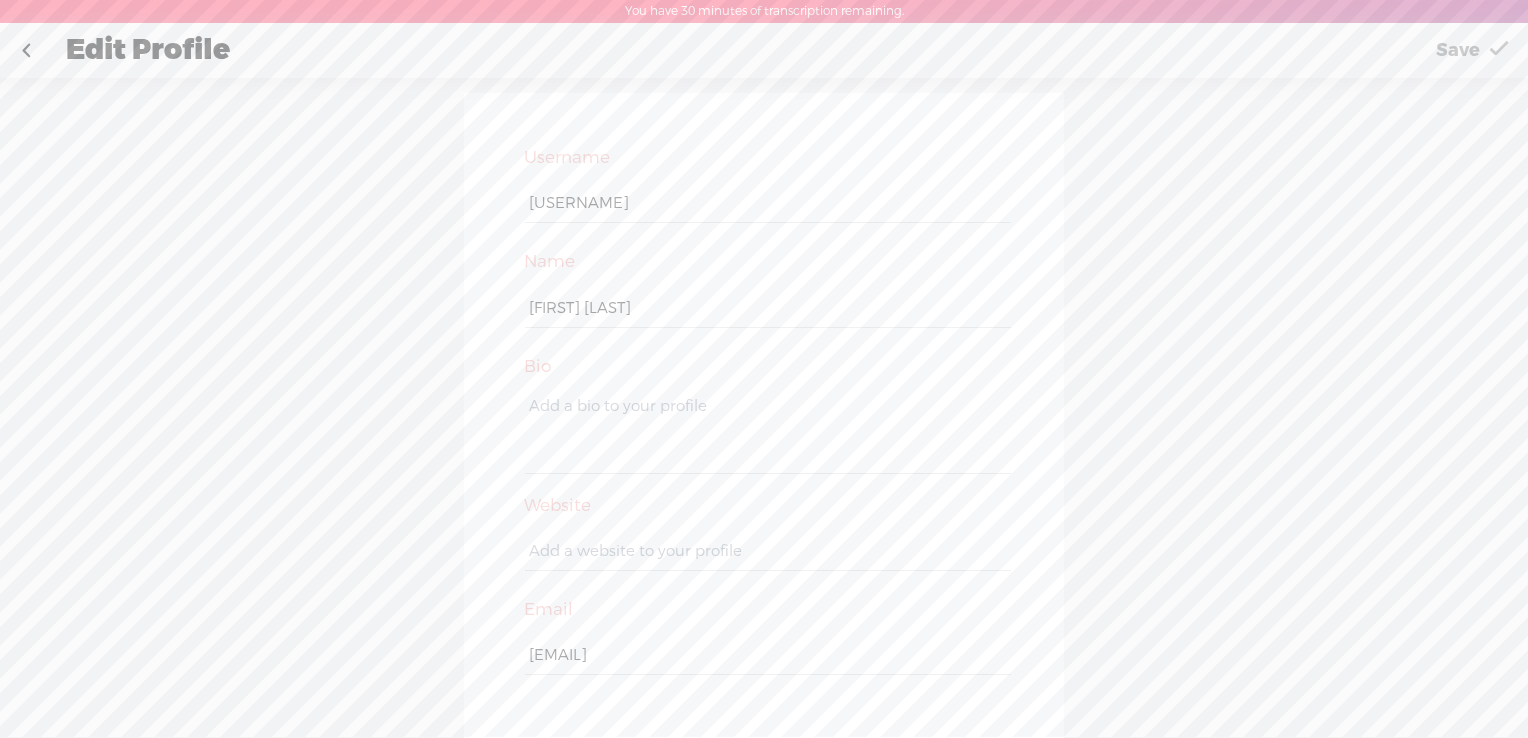scroll, scrollTop: 2, scrollLeft: 0, axis: vertical 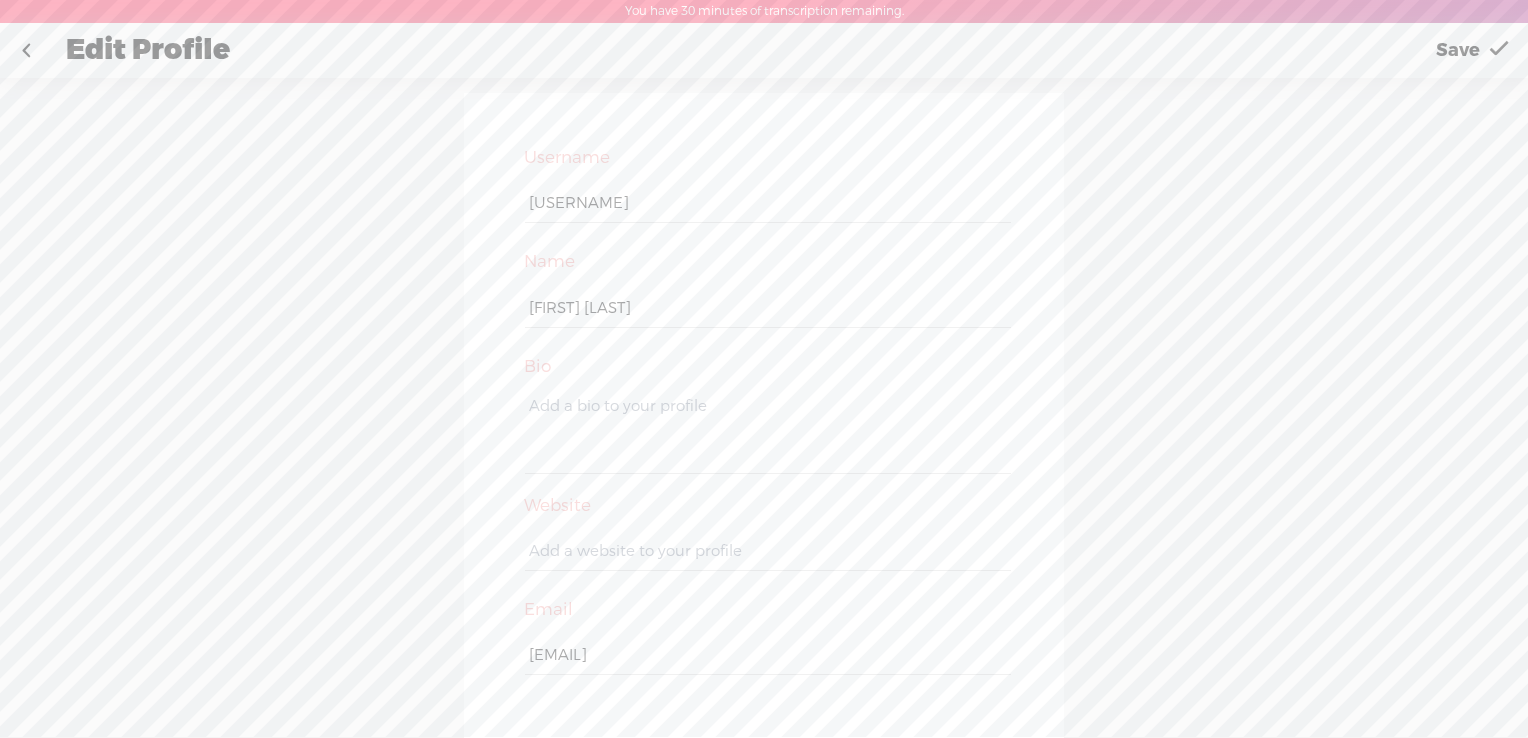 click on "Save" at bounding box center [1458, 50] 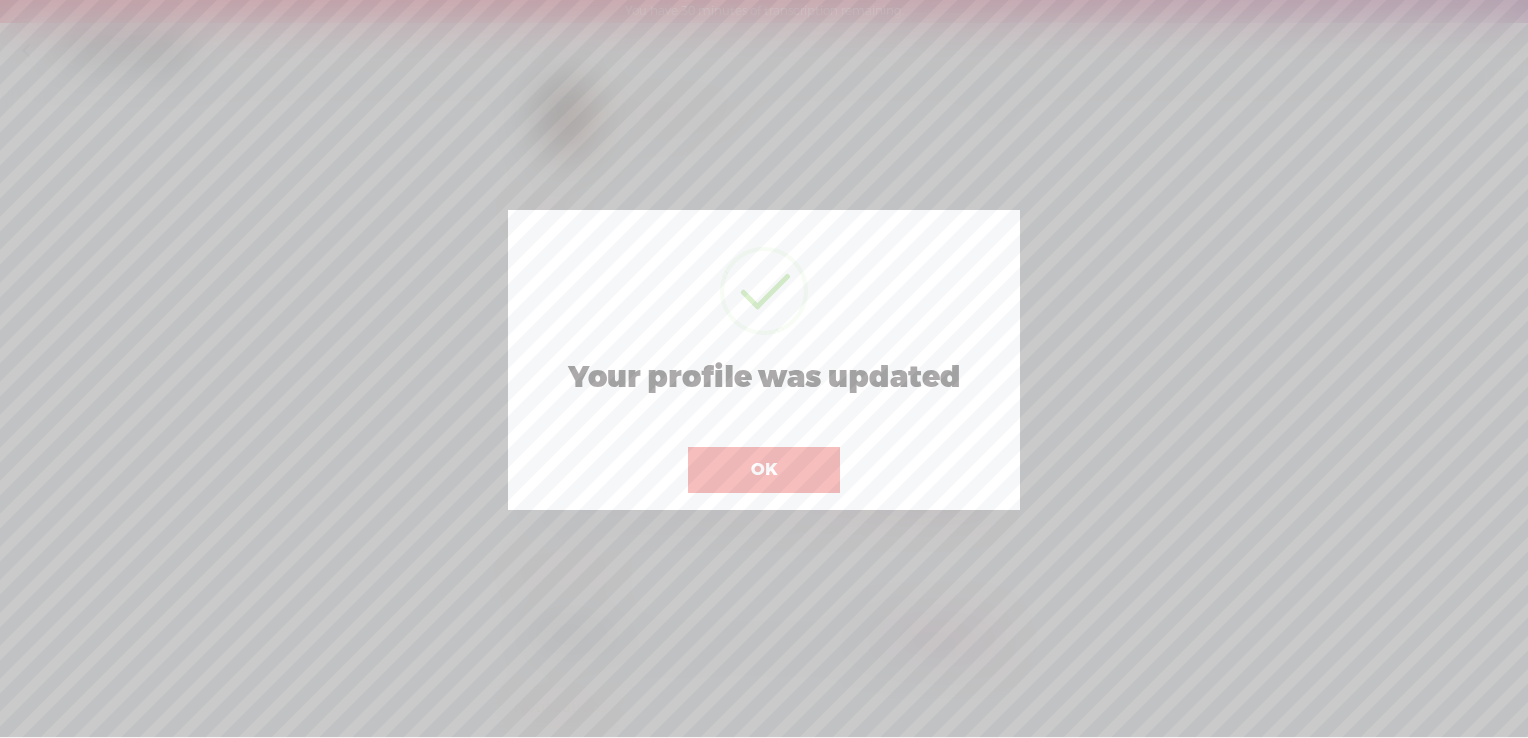 click on "OK" at bounding box center (764, 470) 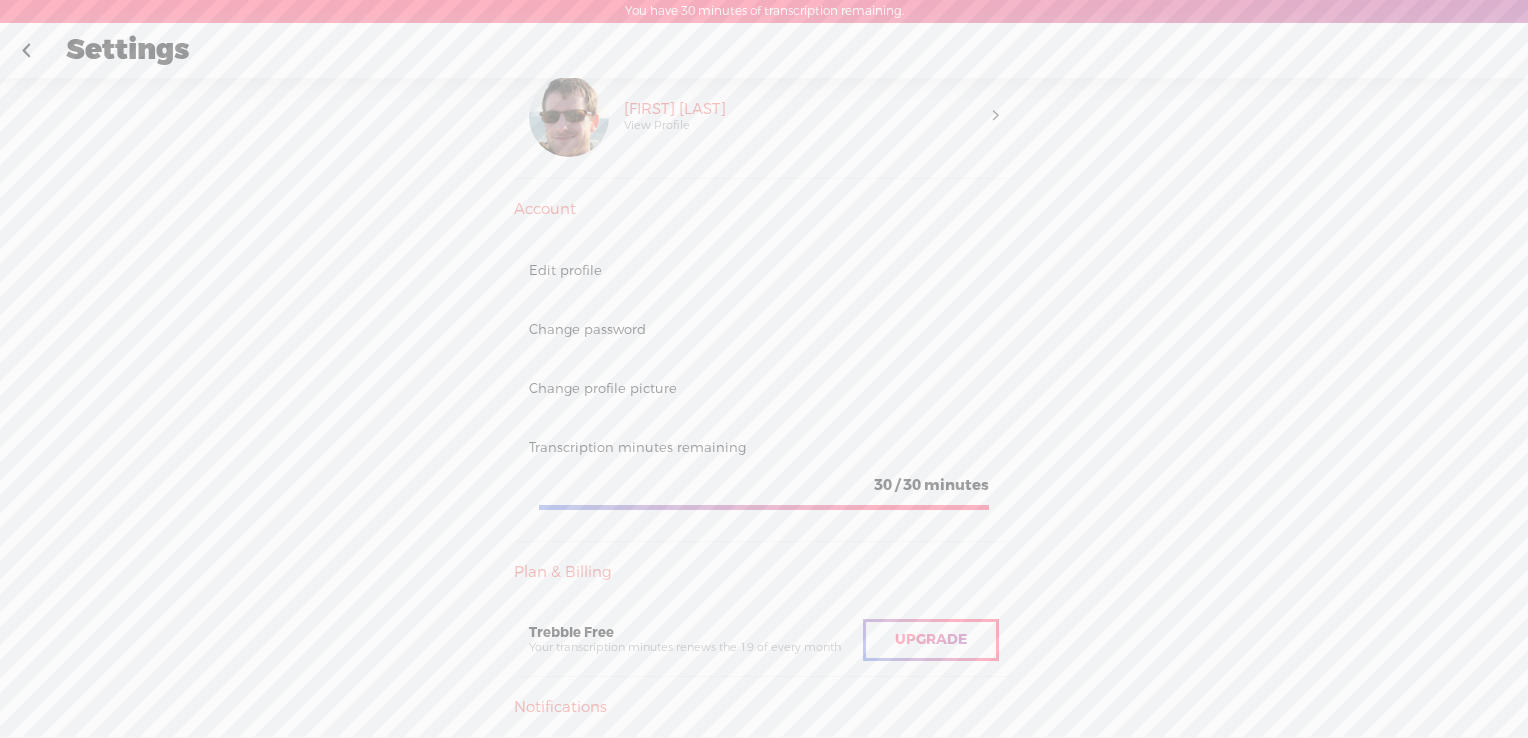 click on "[FIRST] [LAST]
View Profile" at bounding box center (801, 117) 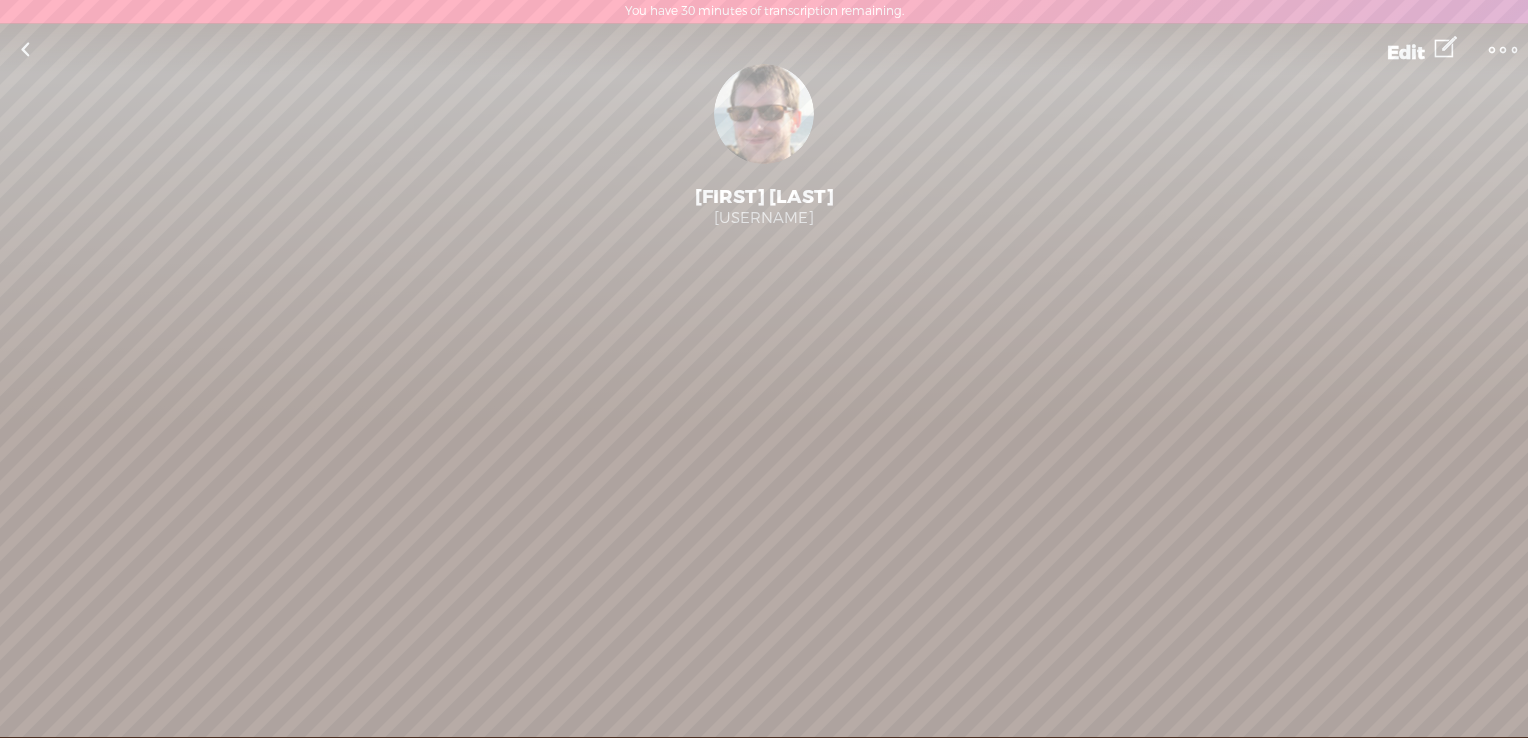 click at bounding box center (1503, 50) 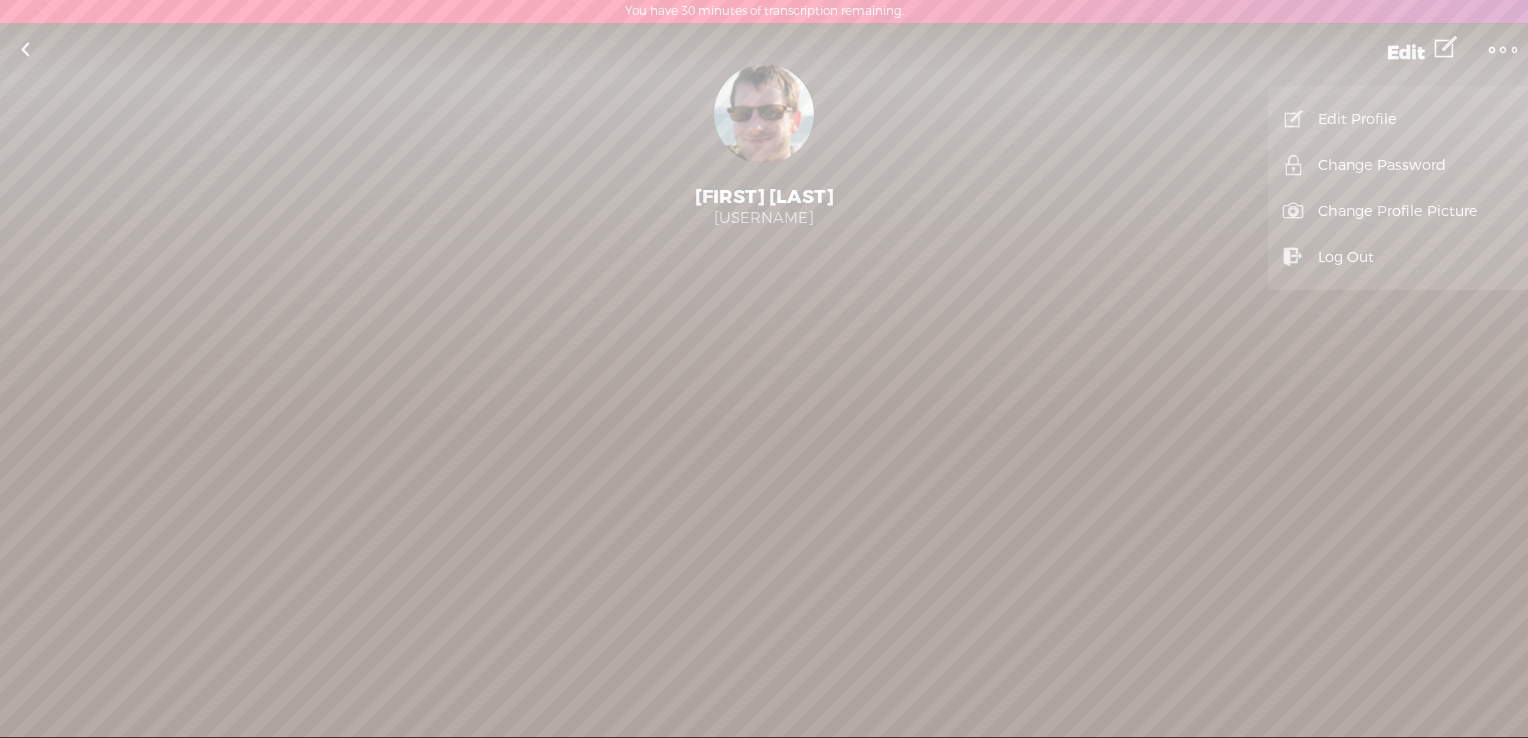 click at bounding box center [1503, 49] 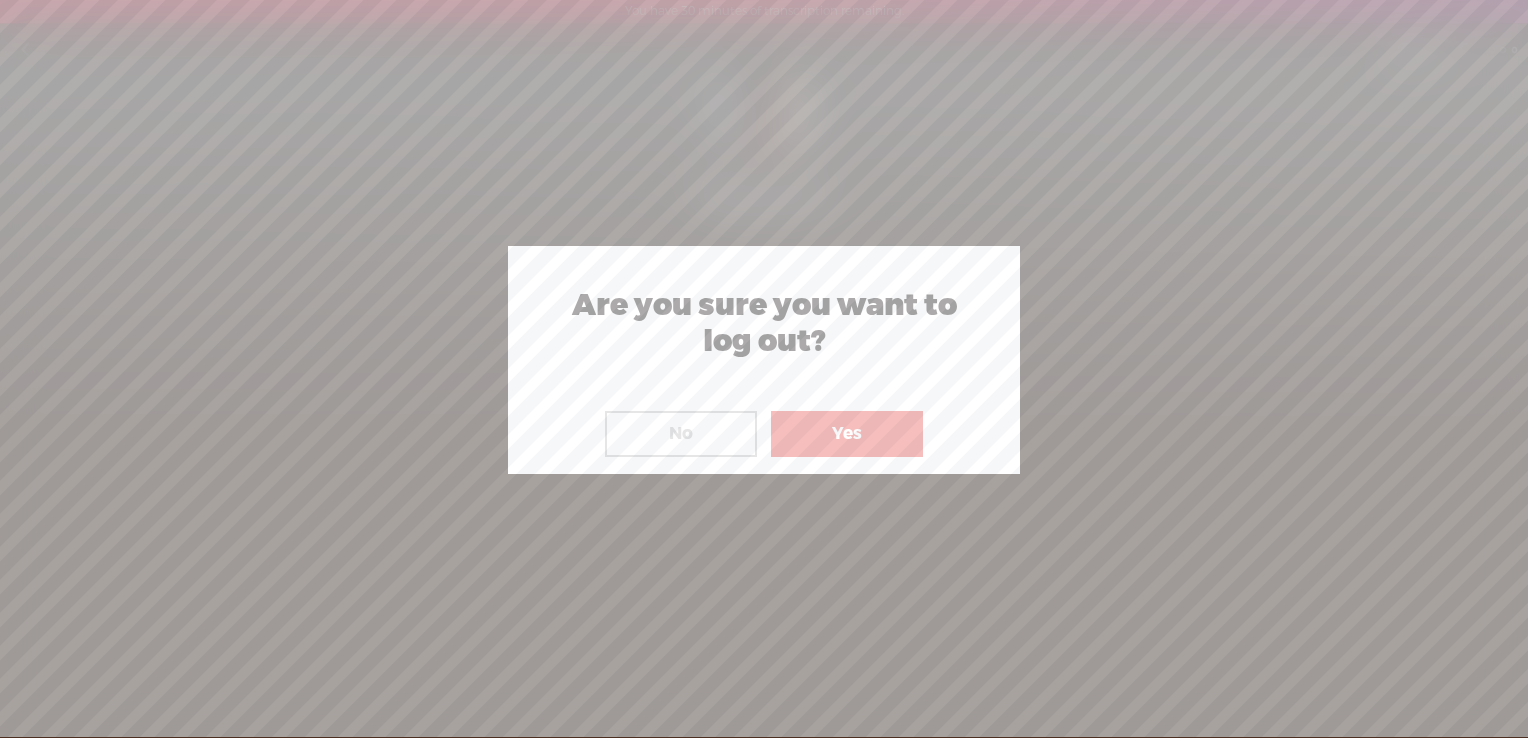 click on "Yes" at bounding box center (847, 434) 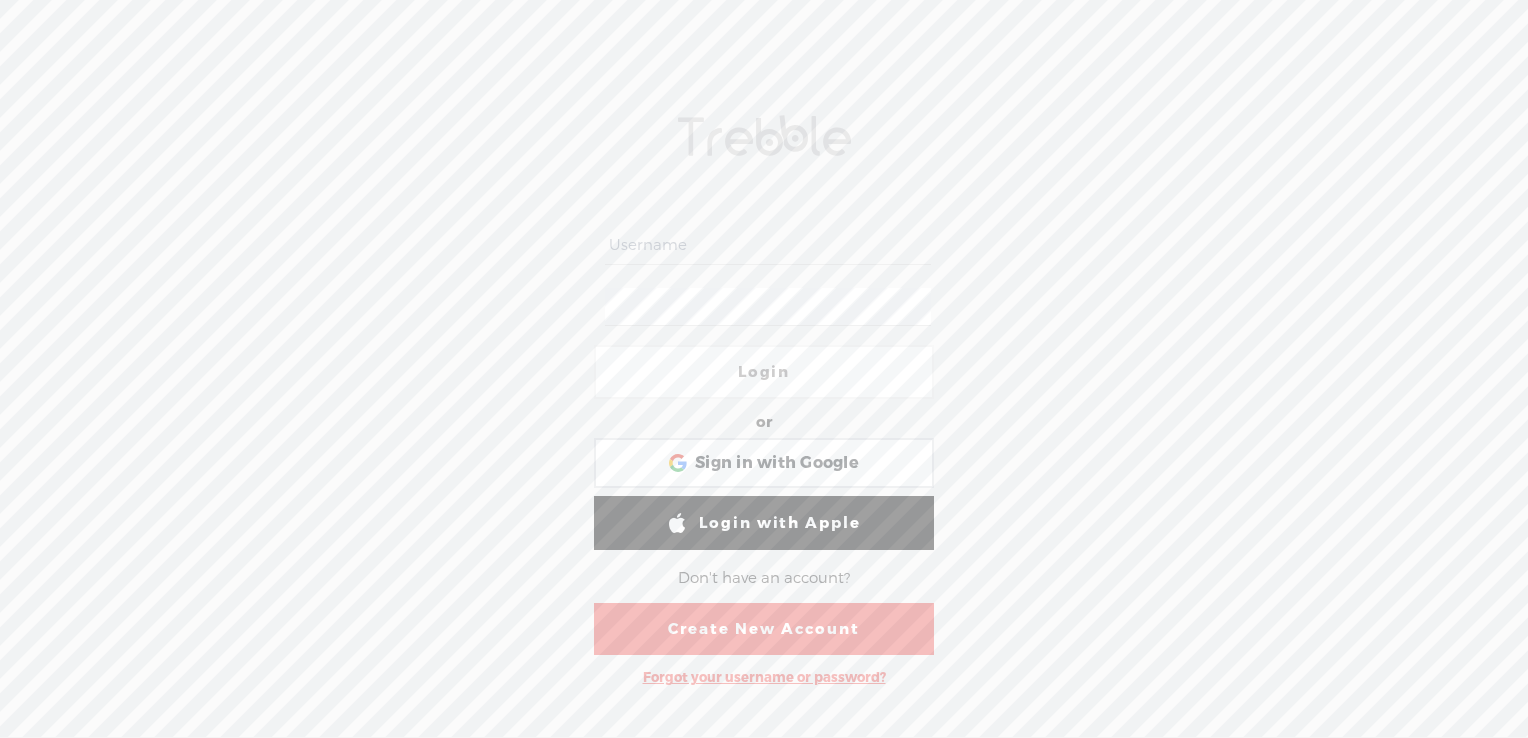 scroll, scrollTop: 0, scrollLeft: 0, axis: both 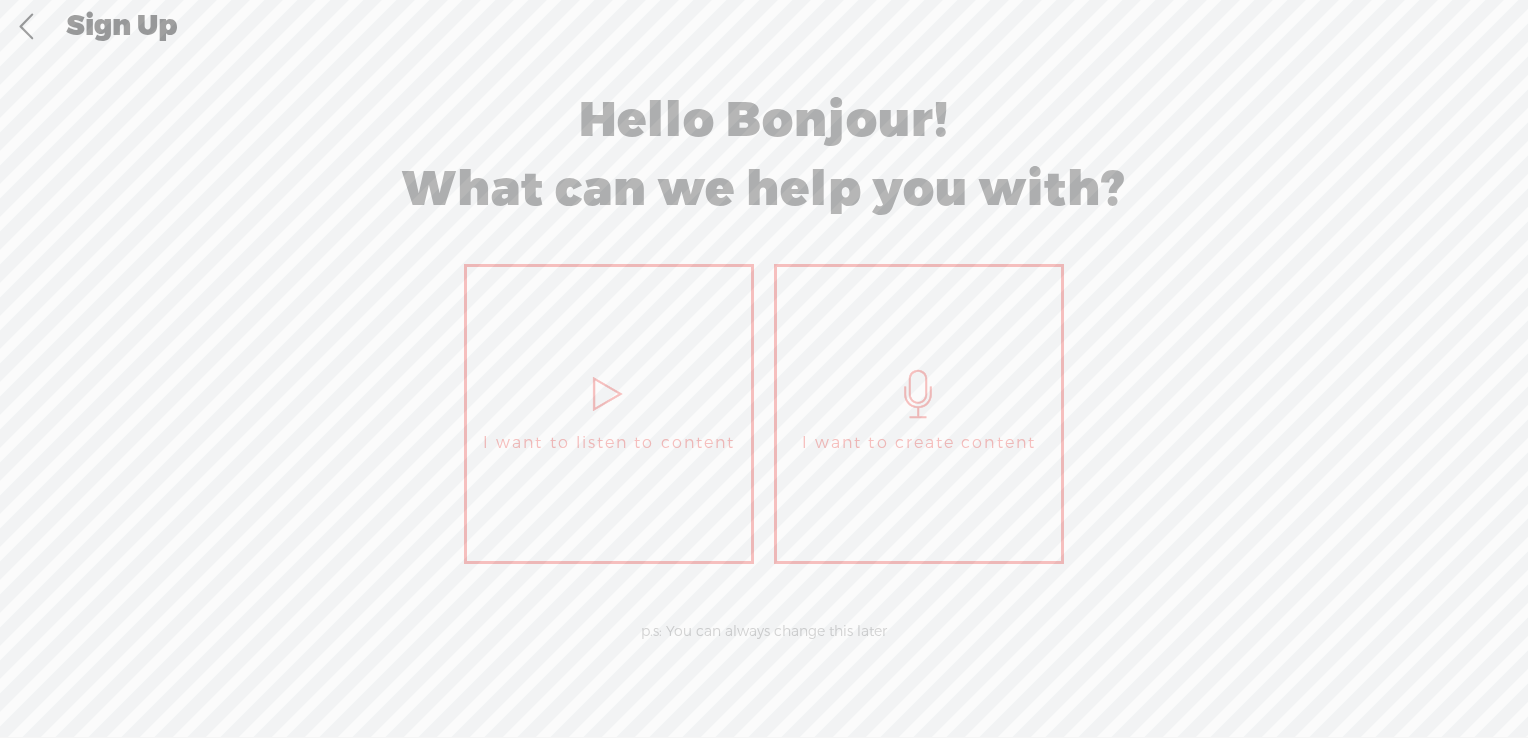 click on "I want to create content" at bounding box center [919, 414] 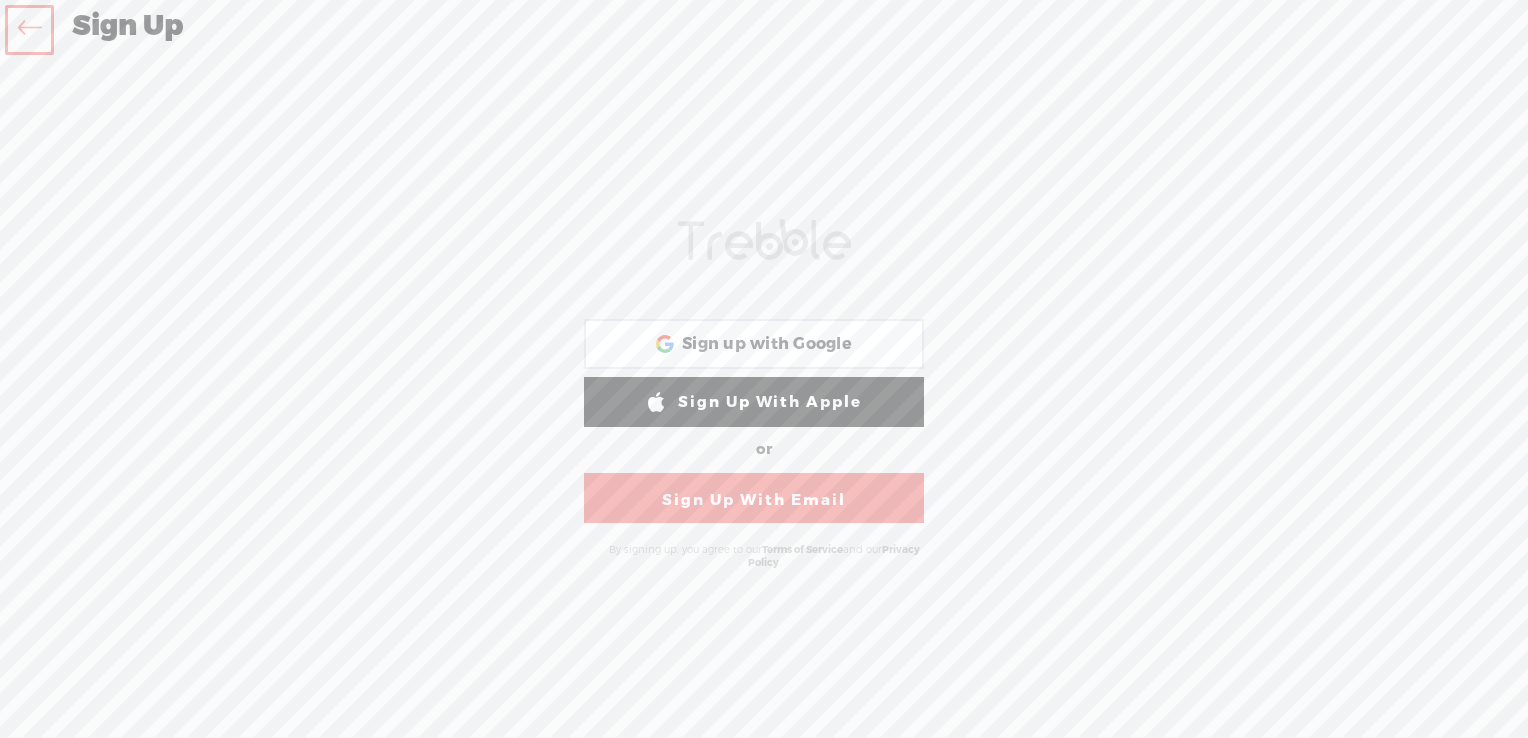 click on "Sign Up With Email" at bounding box center (754, 498) 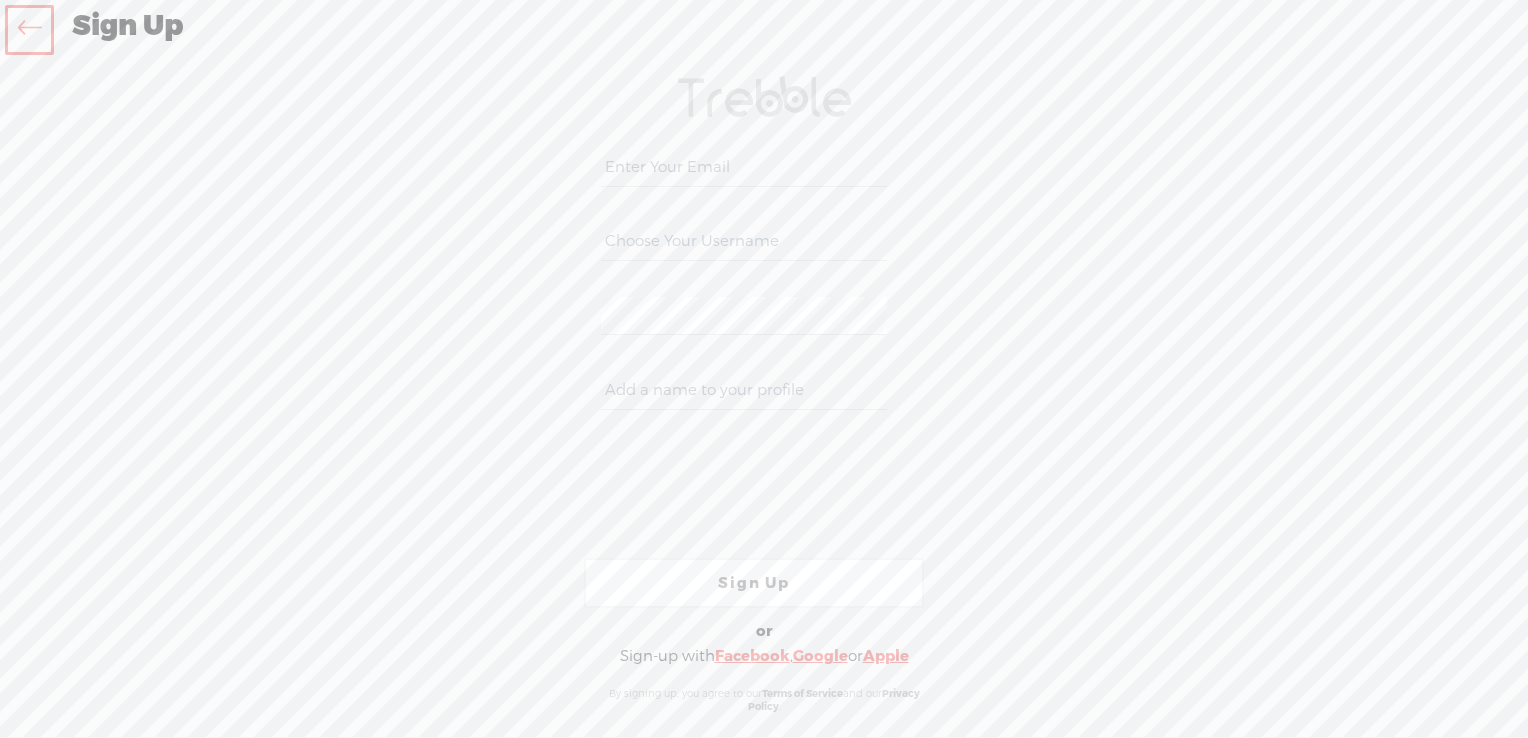 click at bounding box center (743, 167) 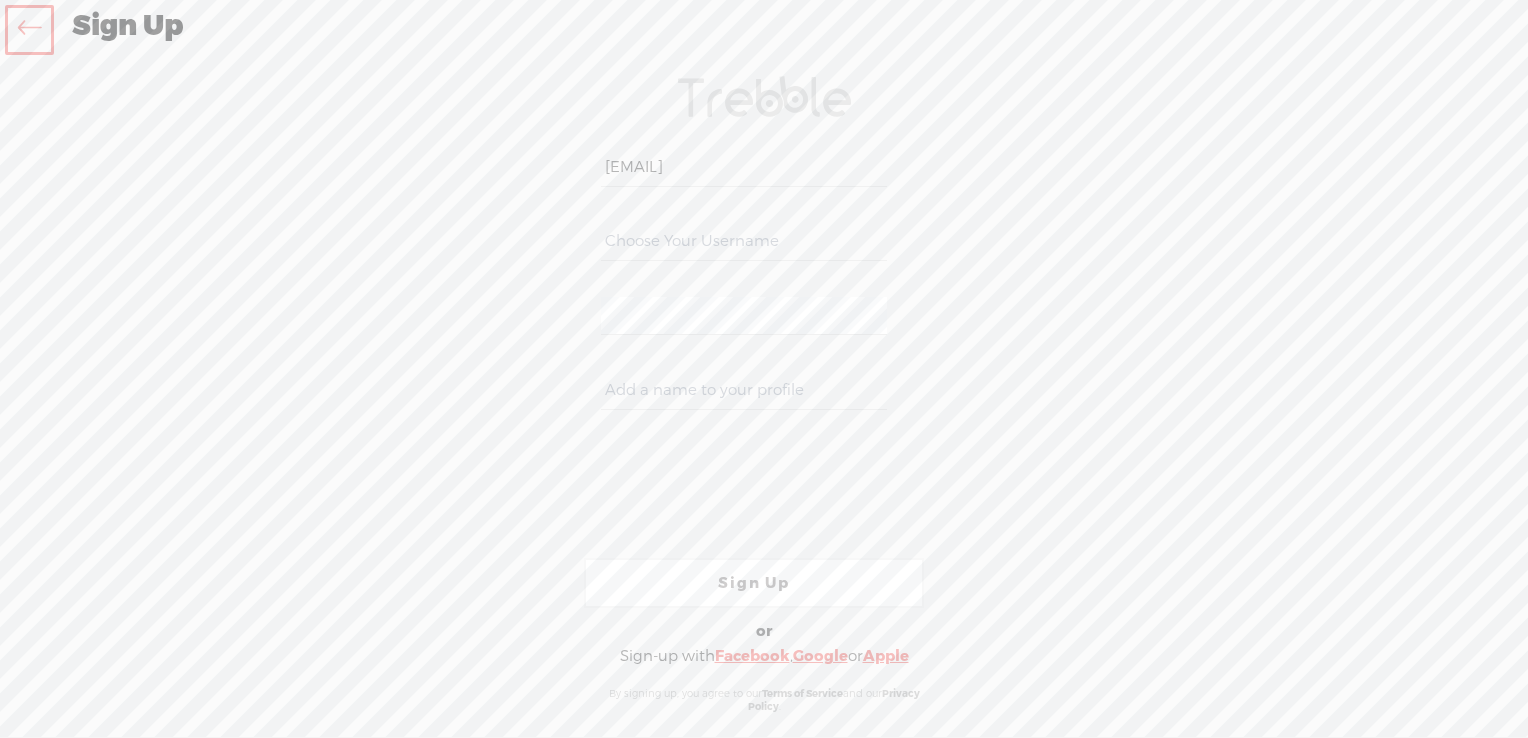 type on "[EMAIL]" 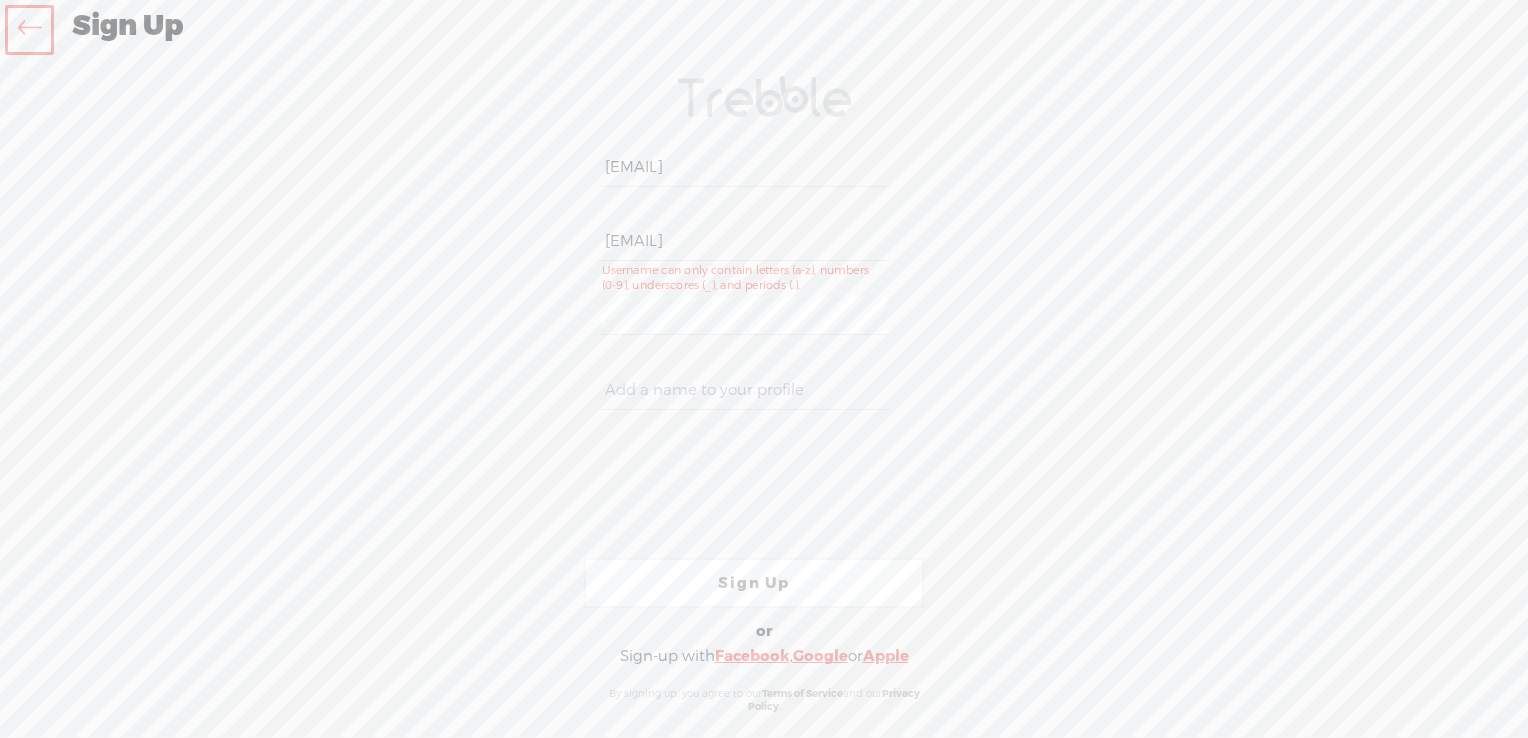 click on "[EMAIL]" at bounding box center (743, 167) 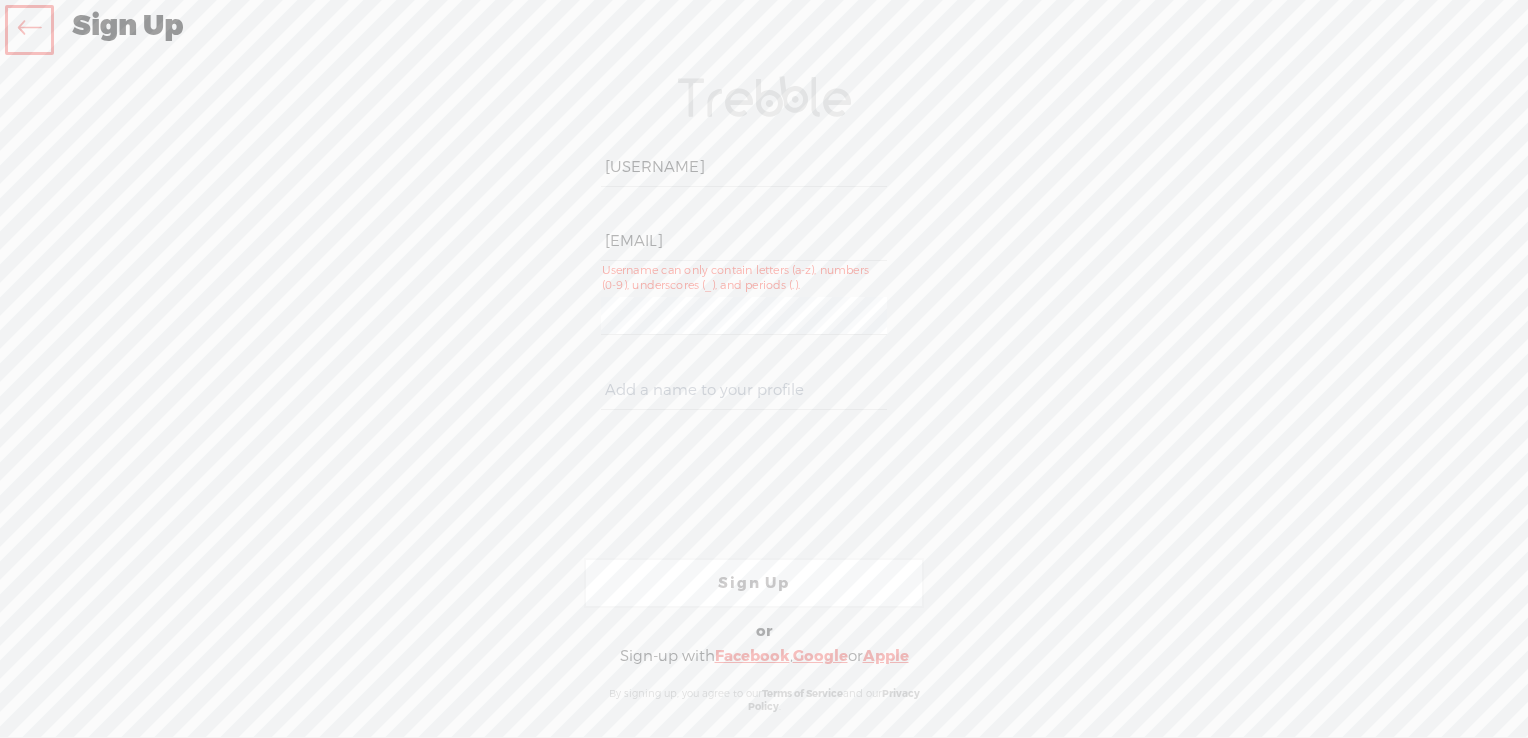 type on "[USERNAME]" 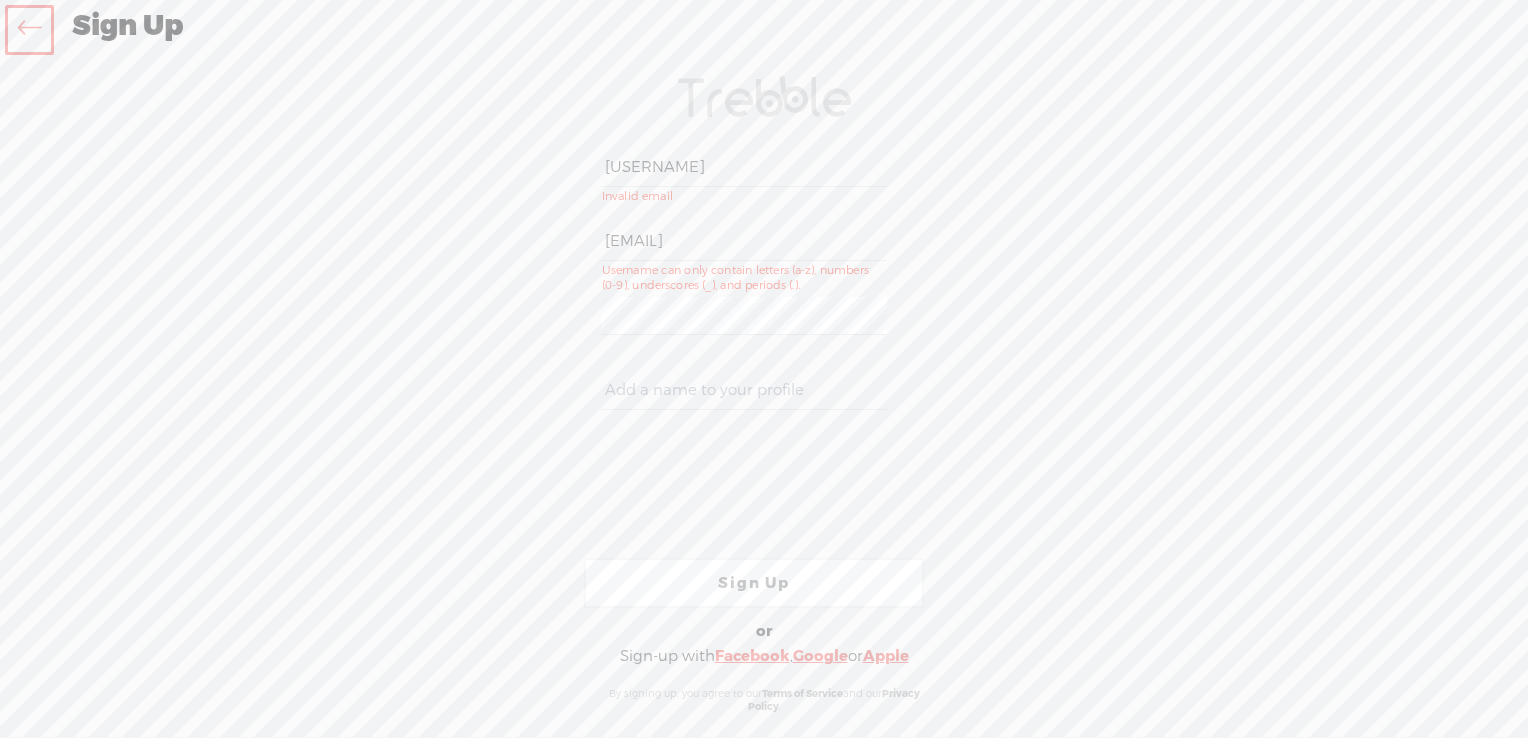 click on "Your content channel is ready!
Create an account to finish the set up
[USERNAME]
[EMAIL]
WEBB-58D2-V8VT
Sign Up
Sign Up With Facebook
Sign up with Google Sign up with Google. Opens in new tab
Sign Up With Google
Sign Up With Apple
or
Sign Up With Email
Sign-up with  Facebook , Google   or   Apple
By signing up, you agree to our   Terms of Service   and our   Privacy Policy ." at bounding box center (764, 395) 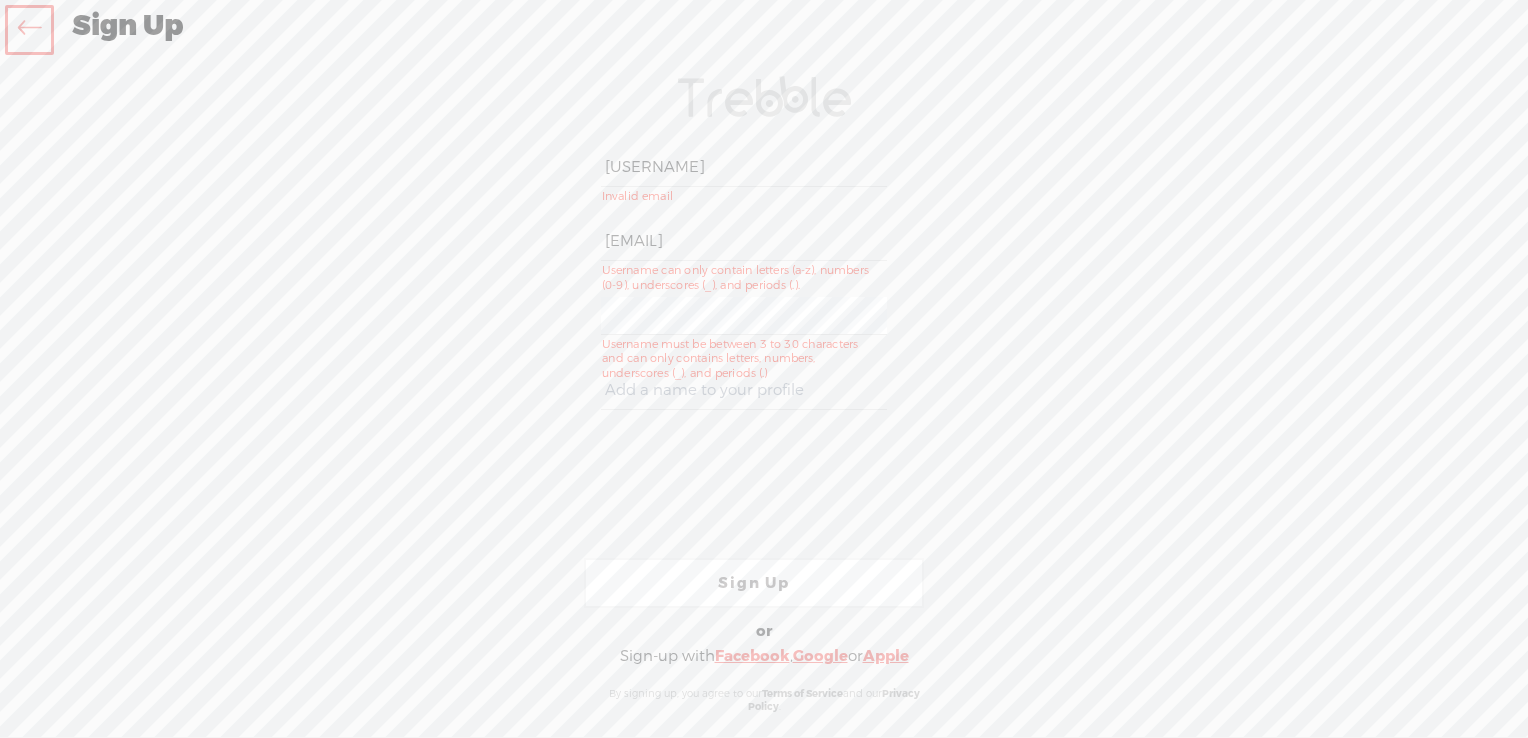 click at bounding box center (743, 390) 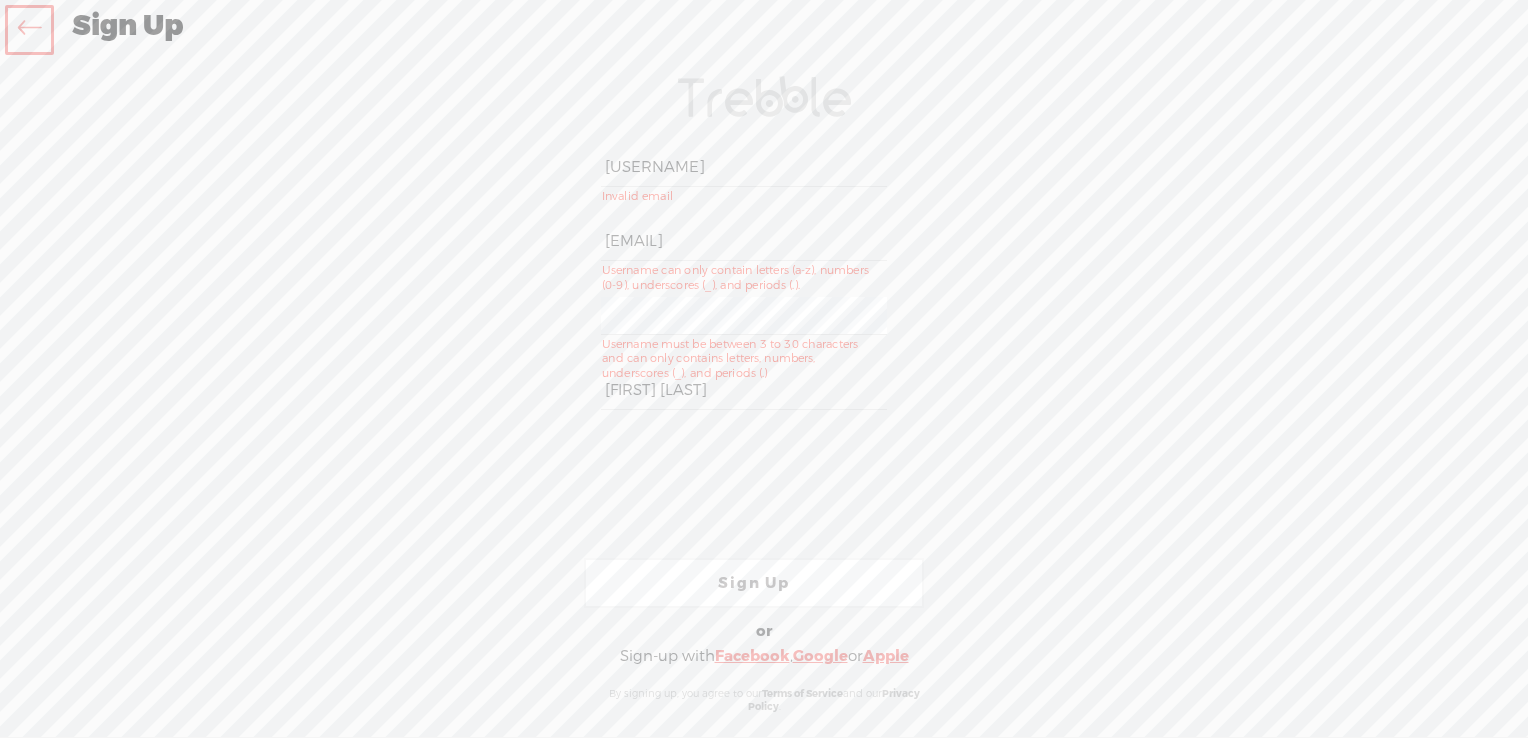 type on "[FIRST] [LAST]" 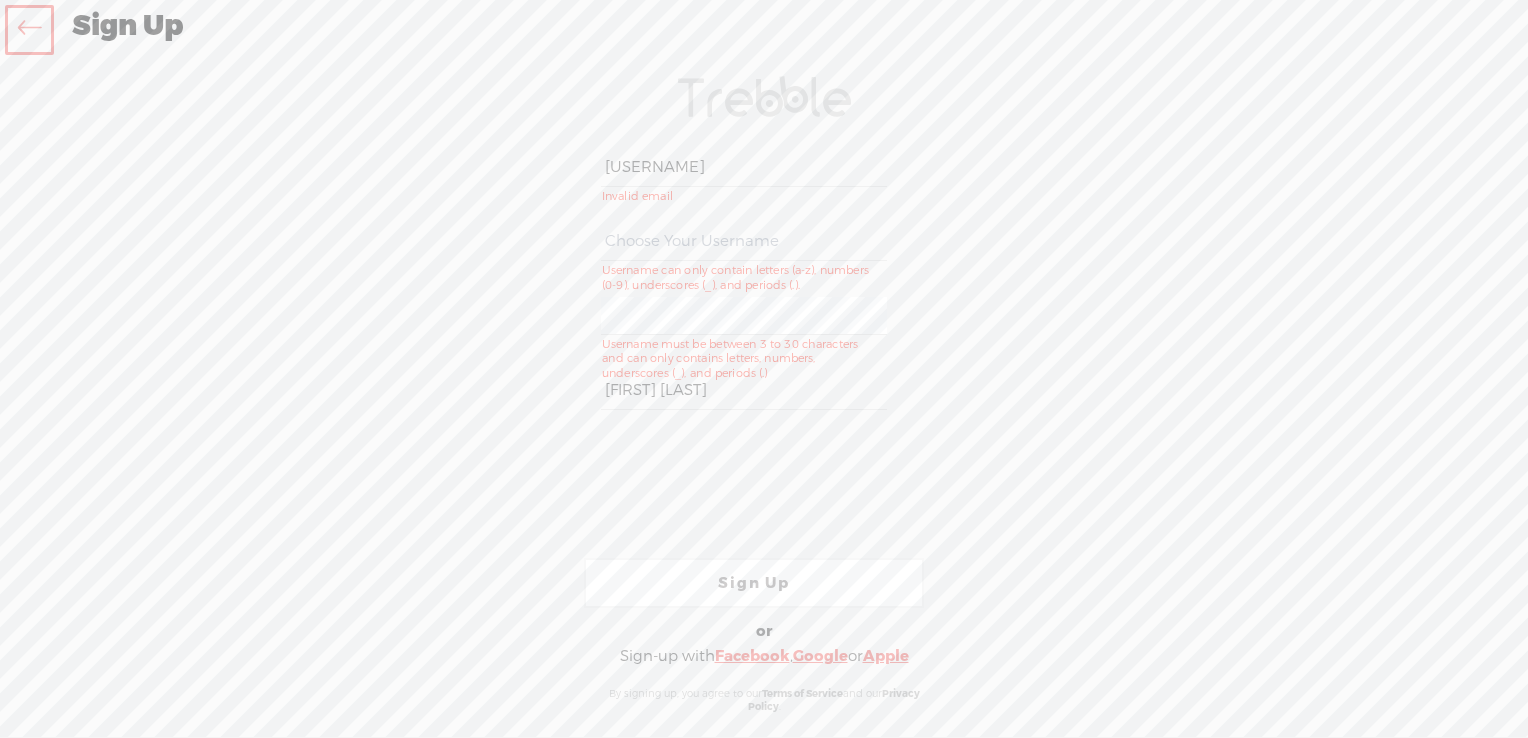 type 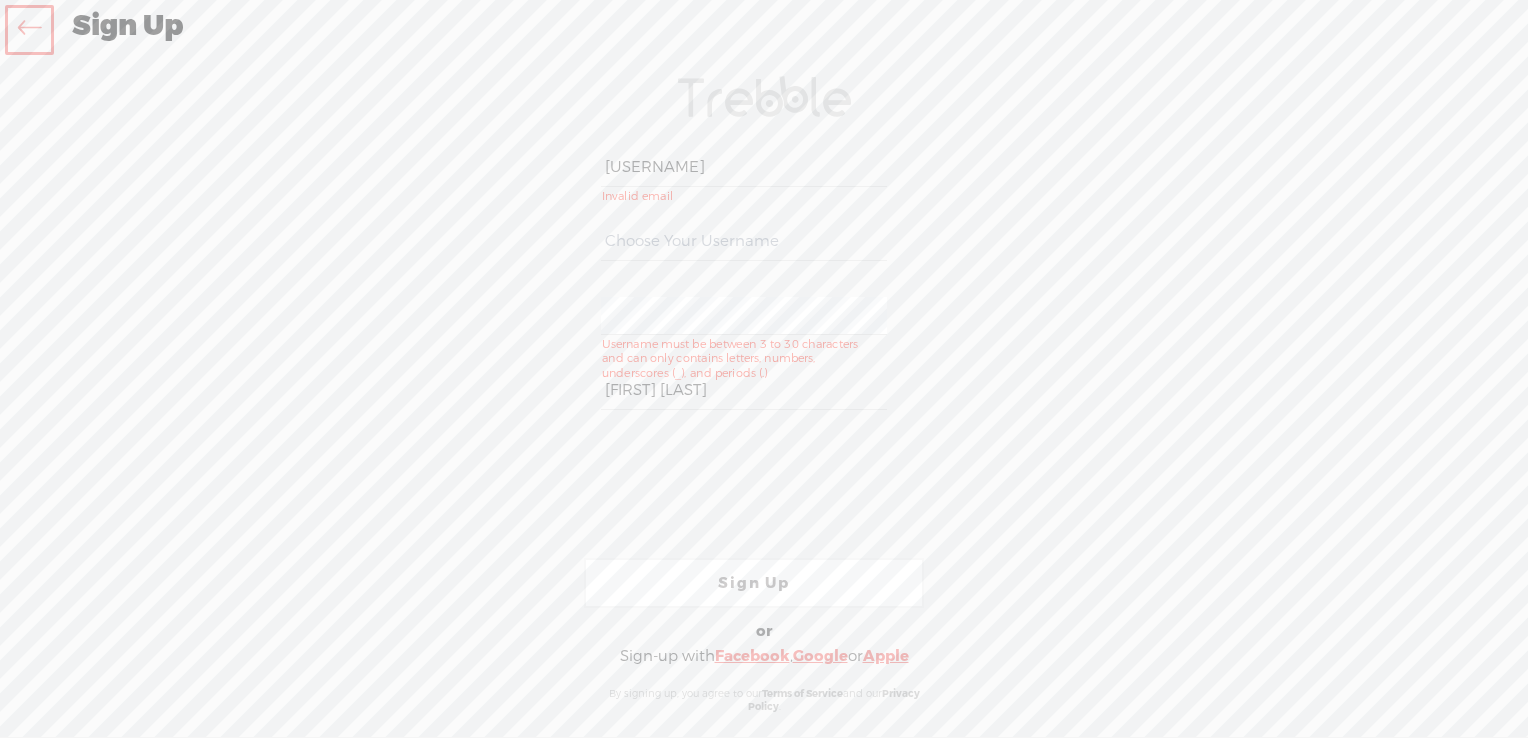 click on "[USERNAME]" at bounding box center (743, 167) 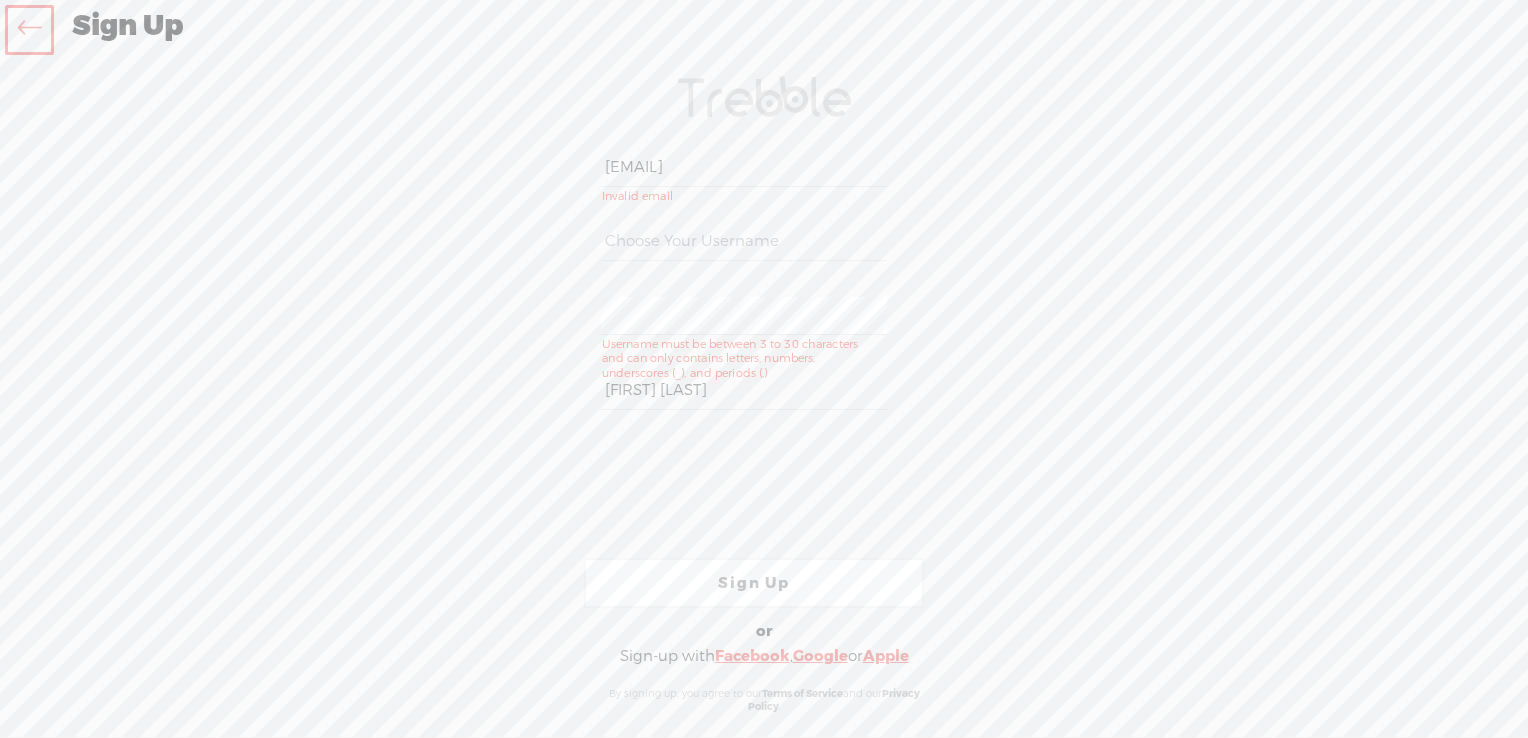 type on "[EMAIL]" 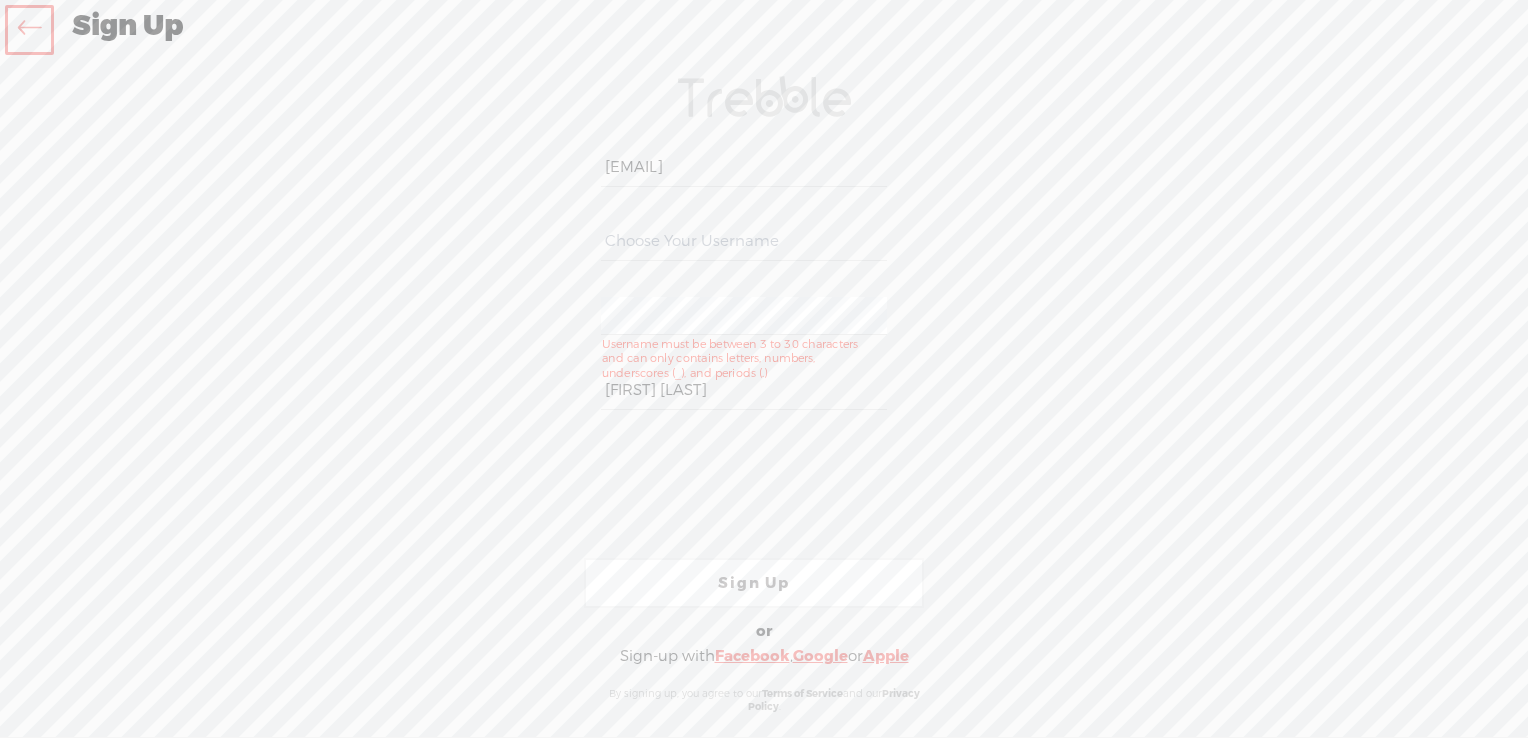 click at bounding box center (743, 241) 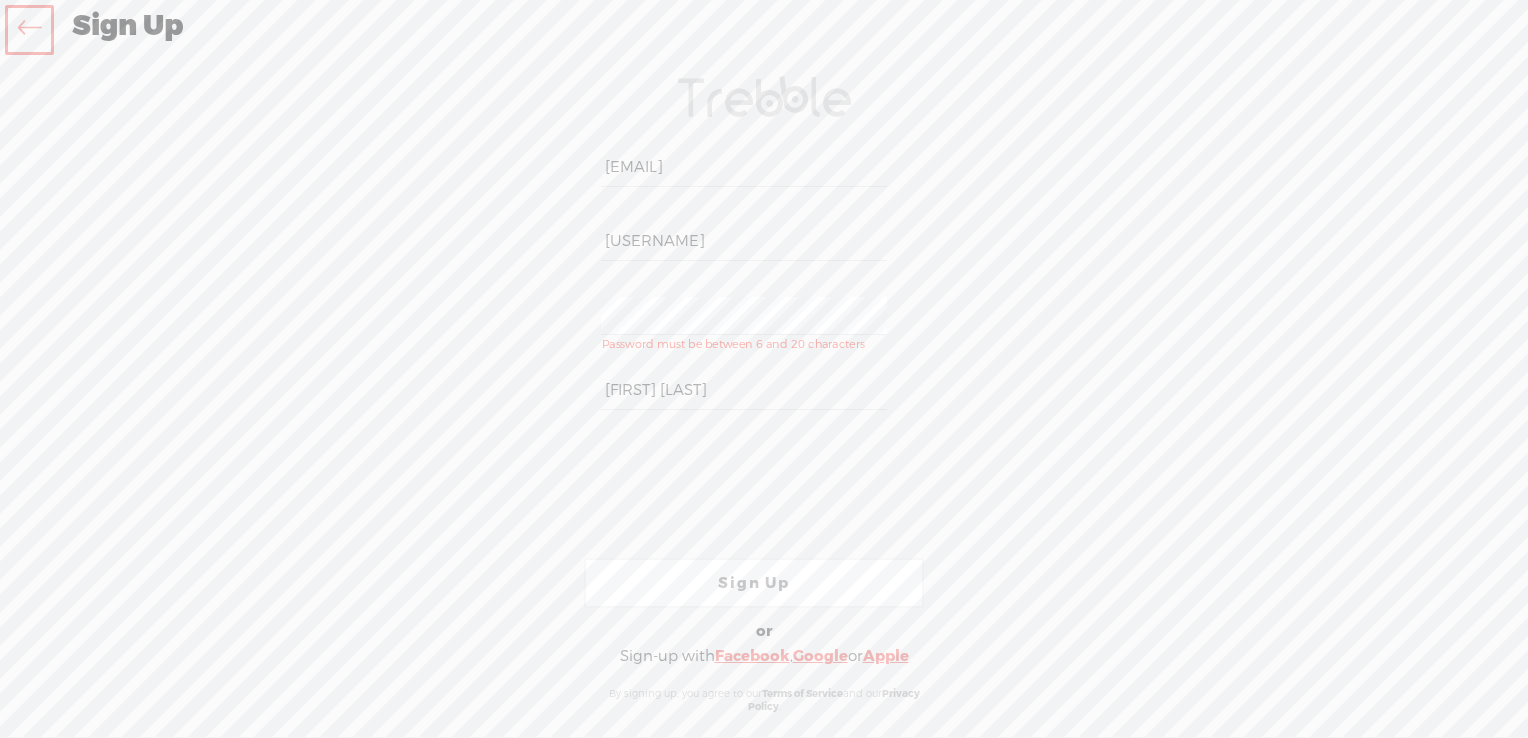type on "[USERNAME]" 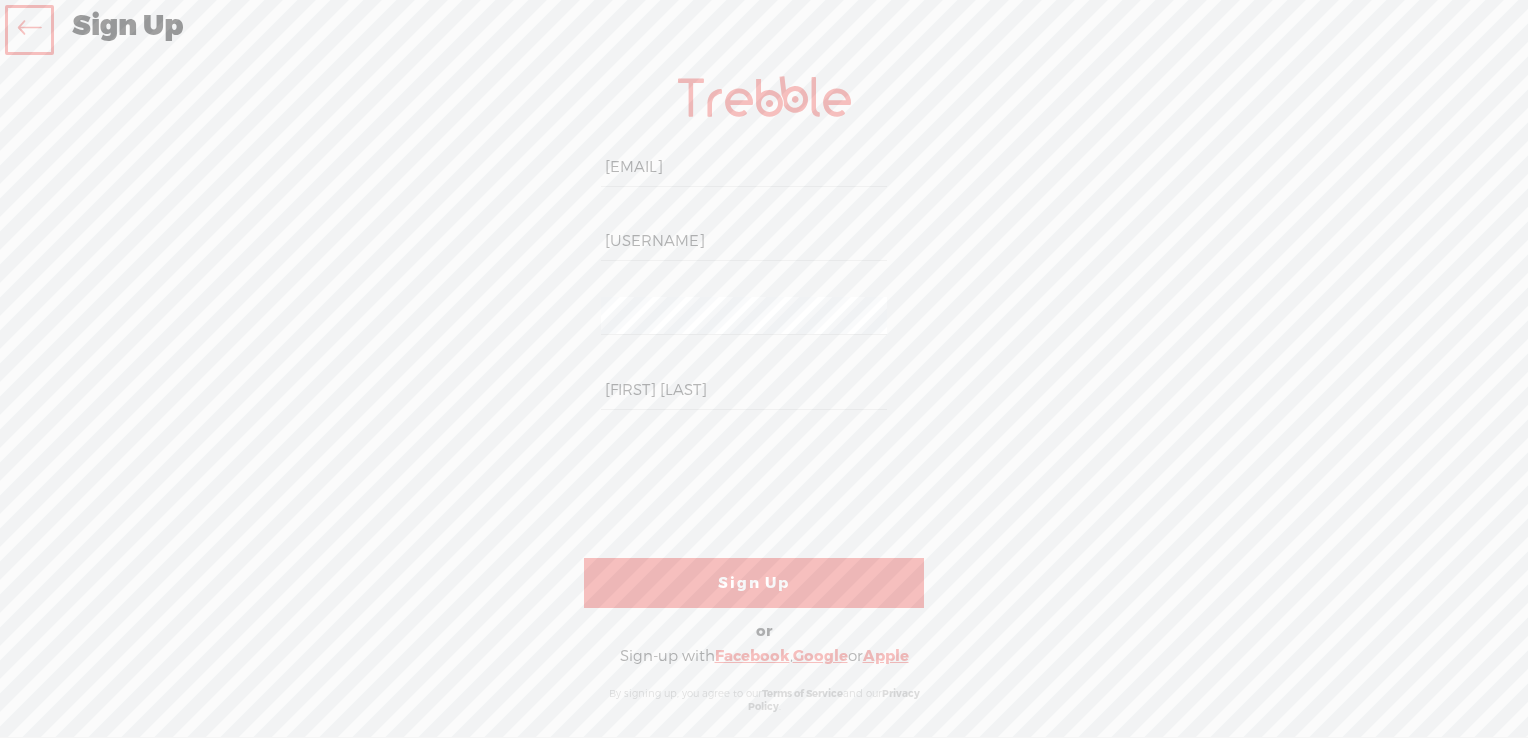 click on "Your content channel is ready!
Create an account to finish the set up
[EMAIL]
[USERNAME]
WEBB-58D2-V8VT
[FIRST] [LAST]
Sign Up
Sign Up With Facebook
Sign up with Google Sign up with Google. Opens in new tab
Sign Up With Google
Sign Up With Apple
or
Sign Up With Email
Sign-up with  Facebook , Google   or   Apple
By signing up, you agree to our   Terms of Service   and our   Privacy Policy ." at bounding box center (764, 395) 